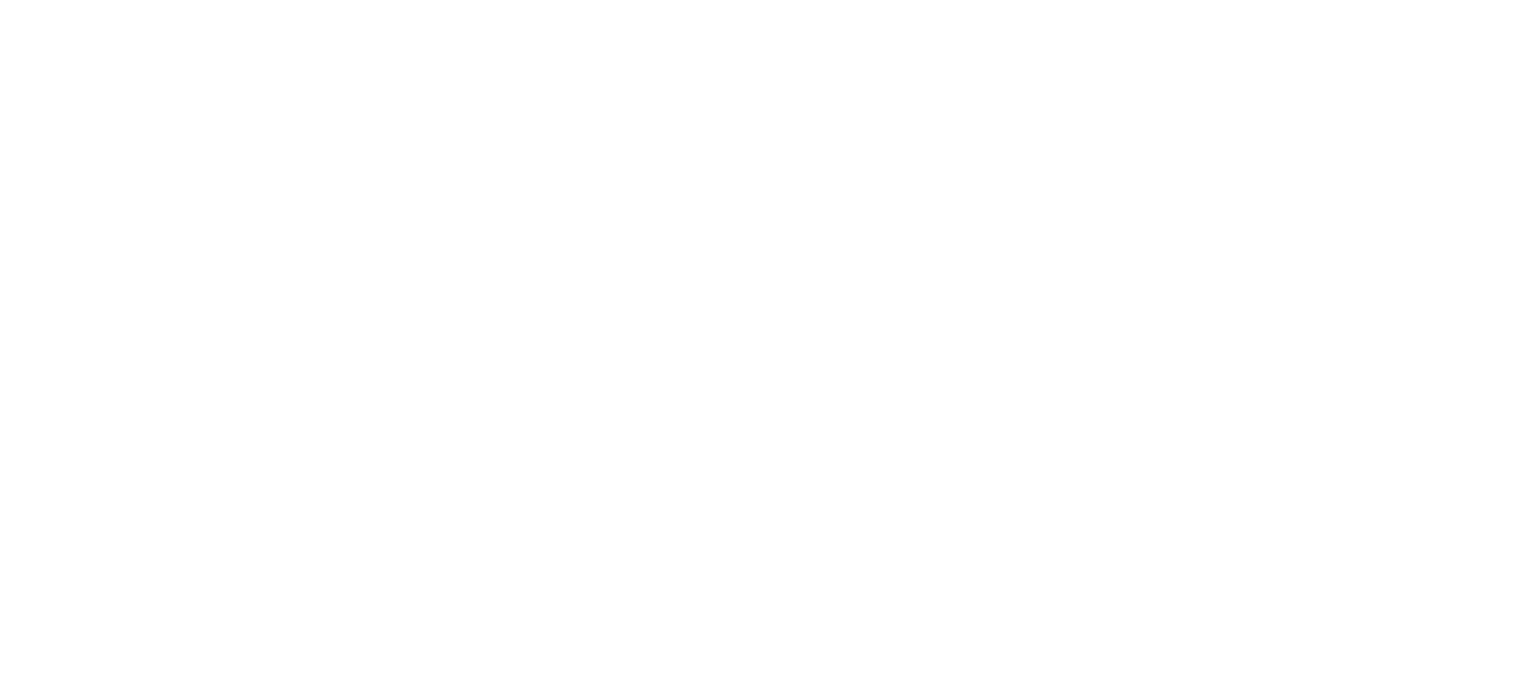 scroll, scrollTop: 0, scrollLeft: 0, axis: both 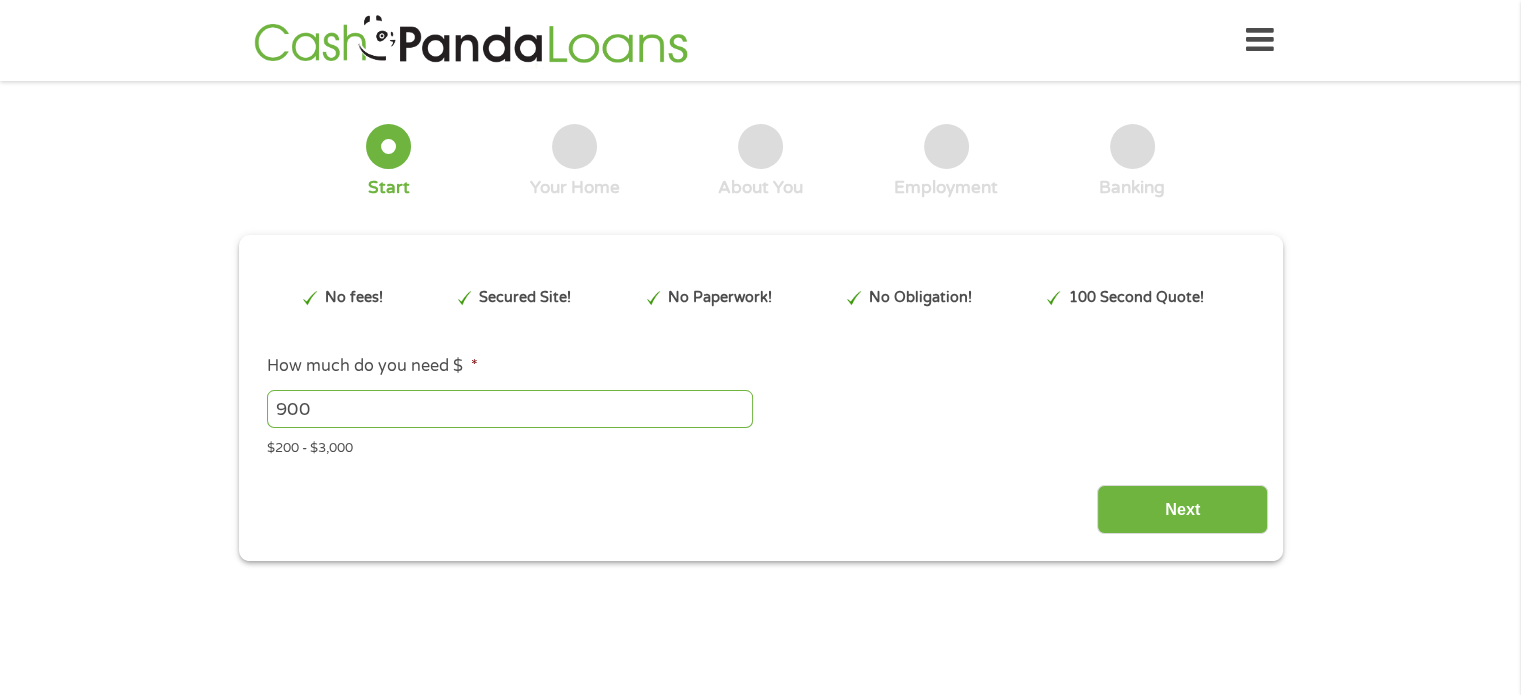 type on "EAIaIQobChMIgM-CppfxjgMVFSzUAR3o0gTpEAAYBCAAEgK-CvD_BwE" 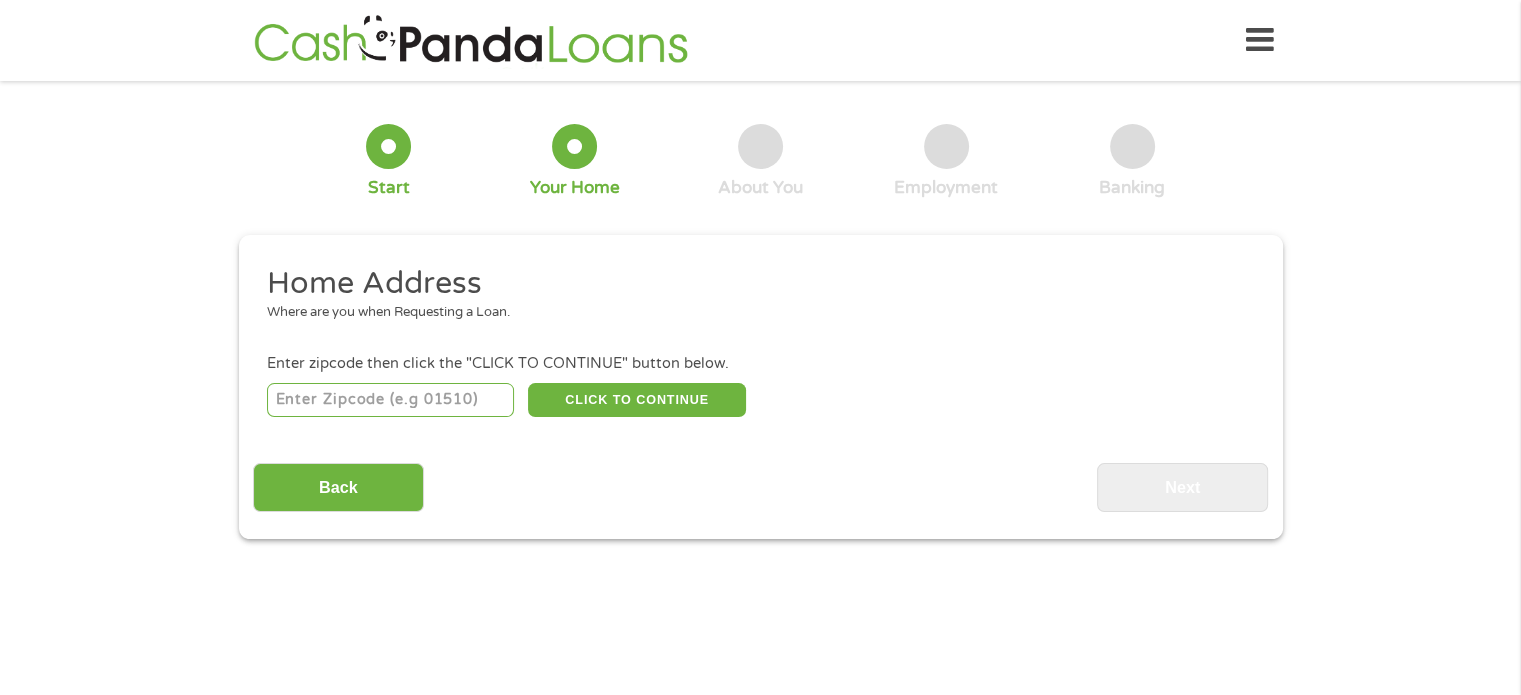 scroll, scrollTop: 0, scrollLeft: 0, axis: both 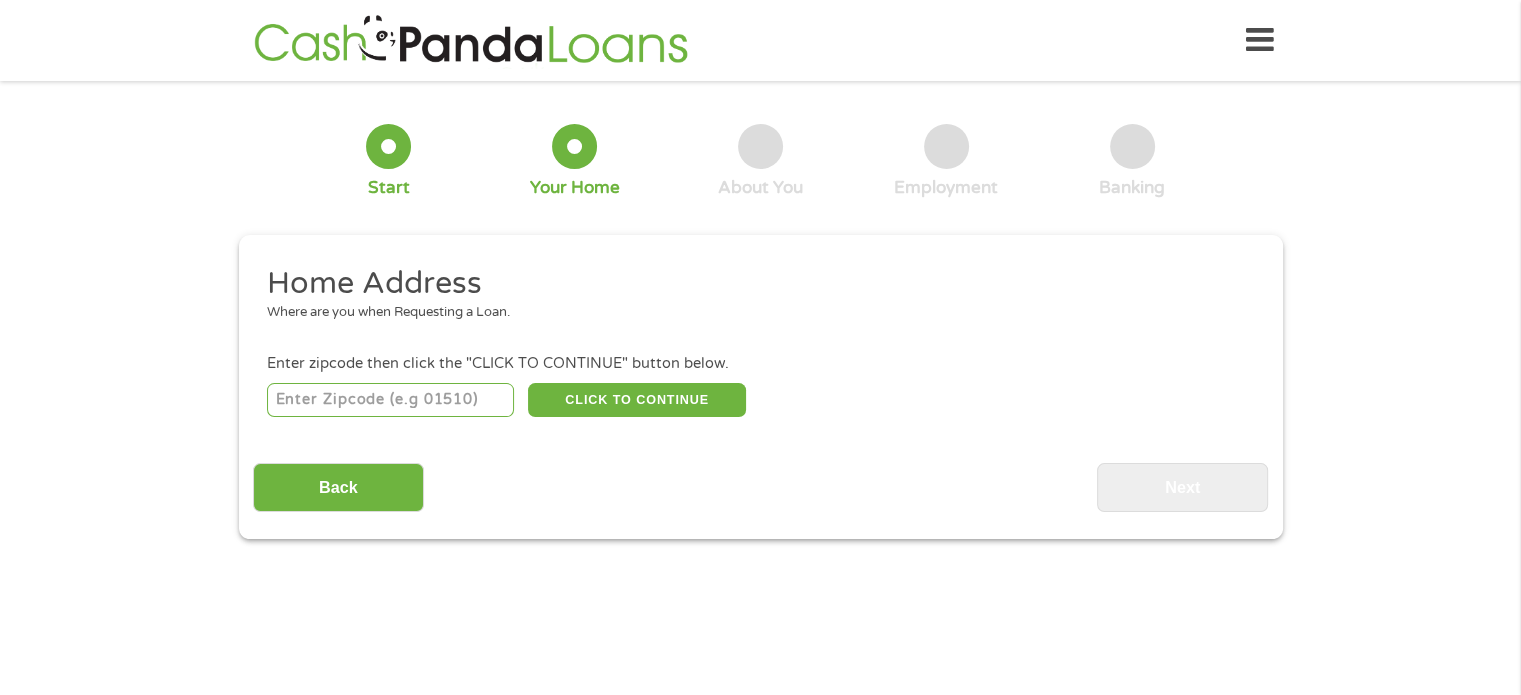 click at bounding box center [390, 400] 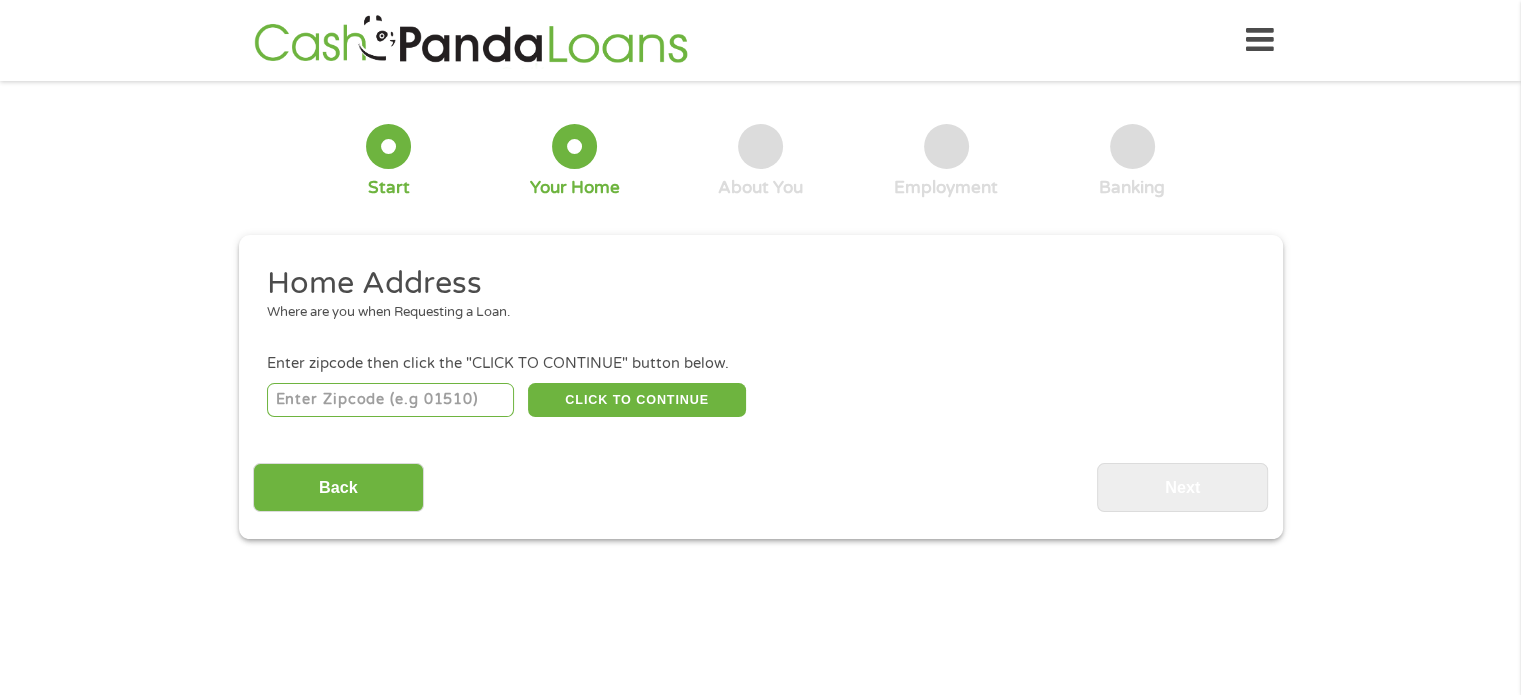 type on "[ZIP]" 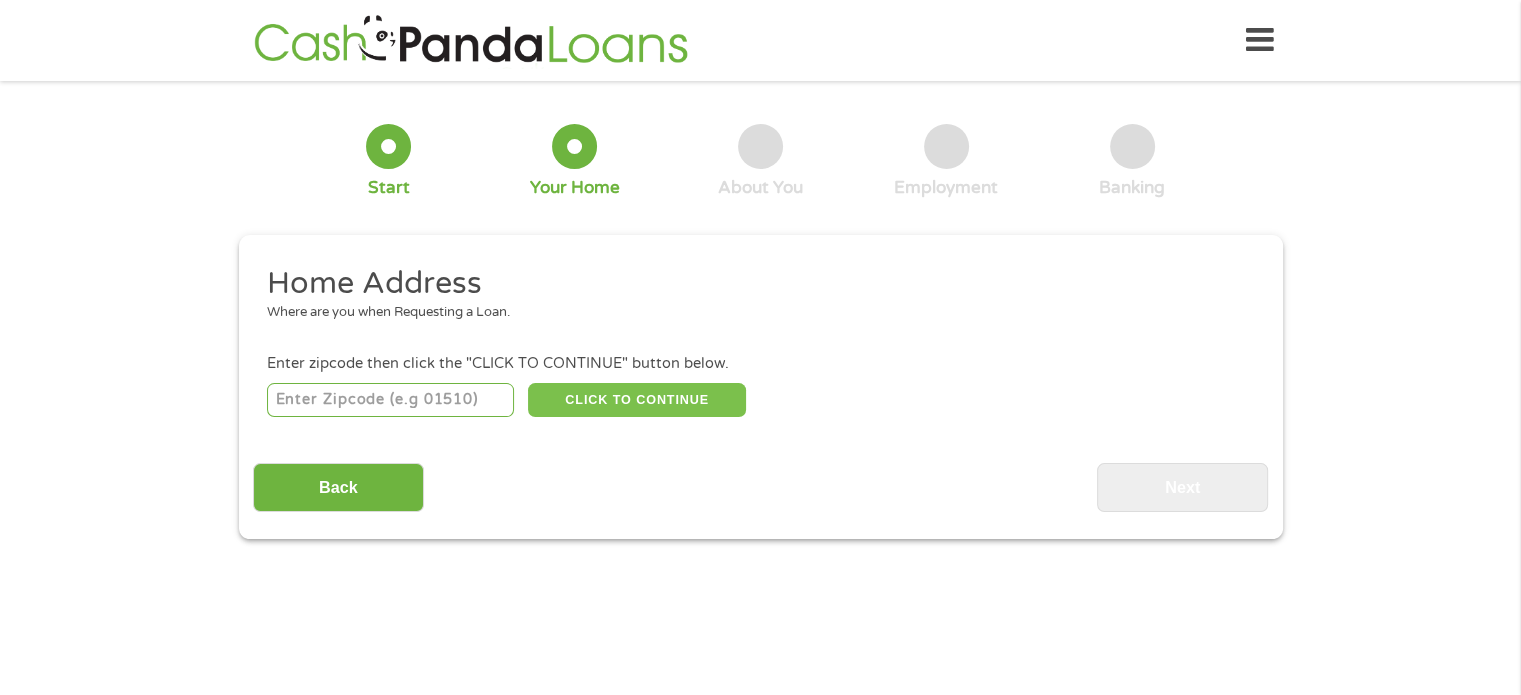 click on "CLICK TO CONTINUE" at bounding box center (637, 400) 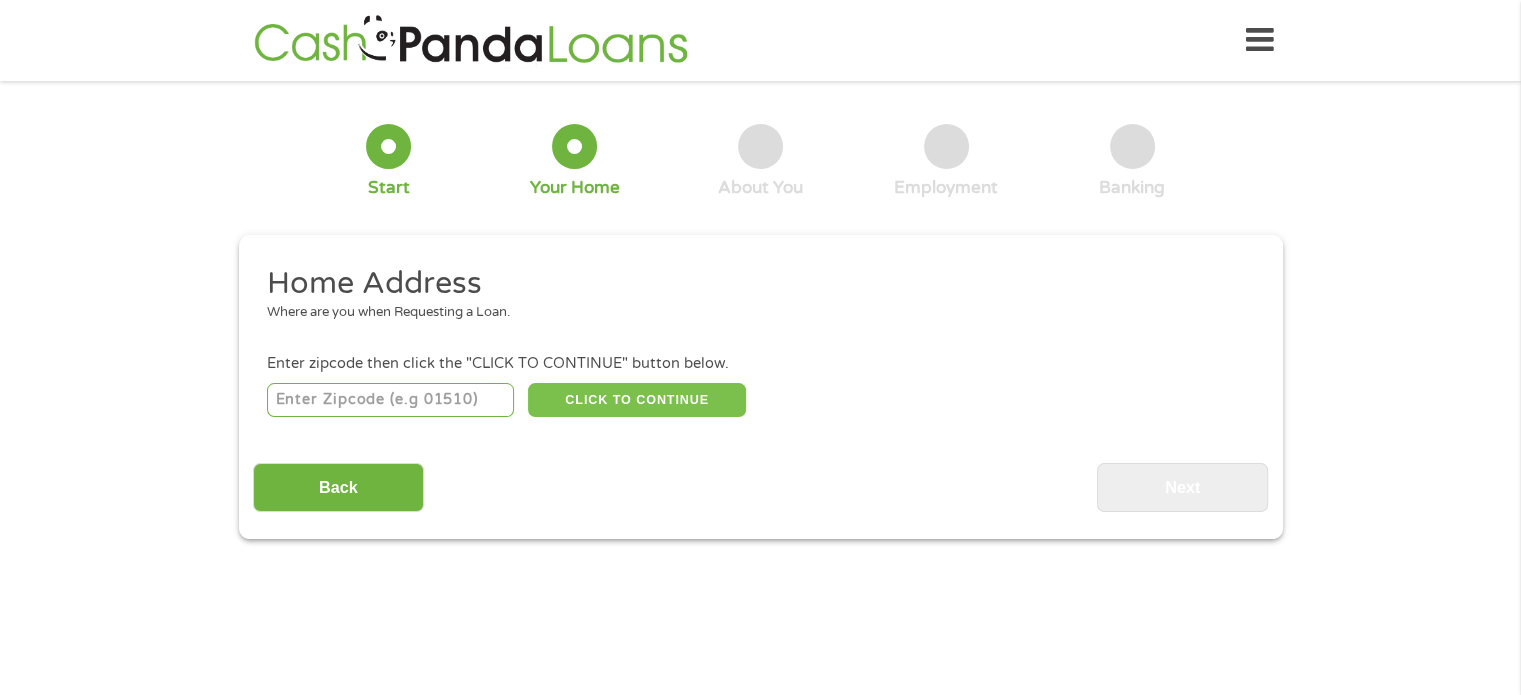 type on "[ZIP]" 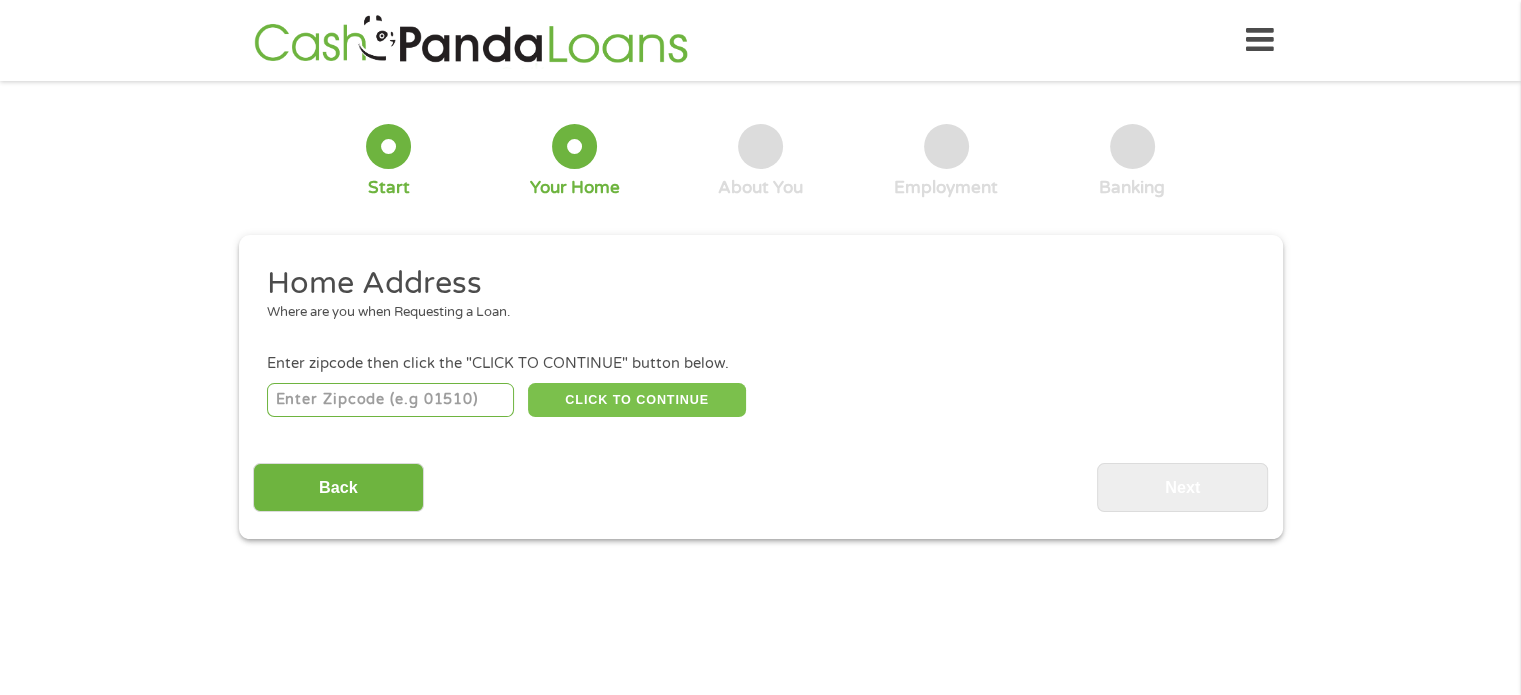 type on "[CITY]" 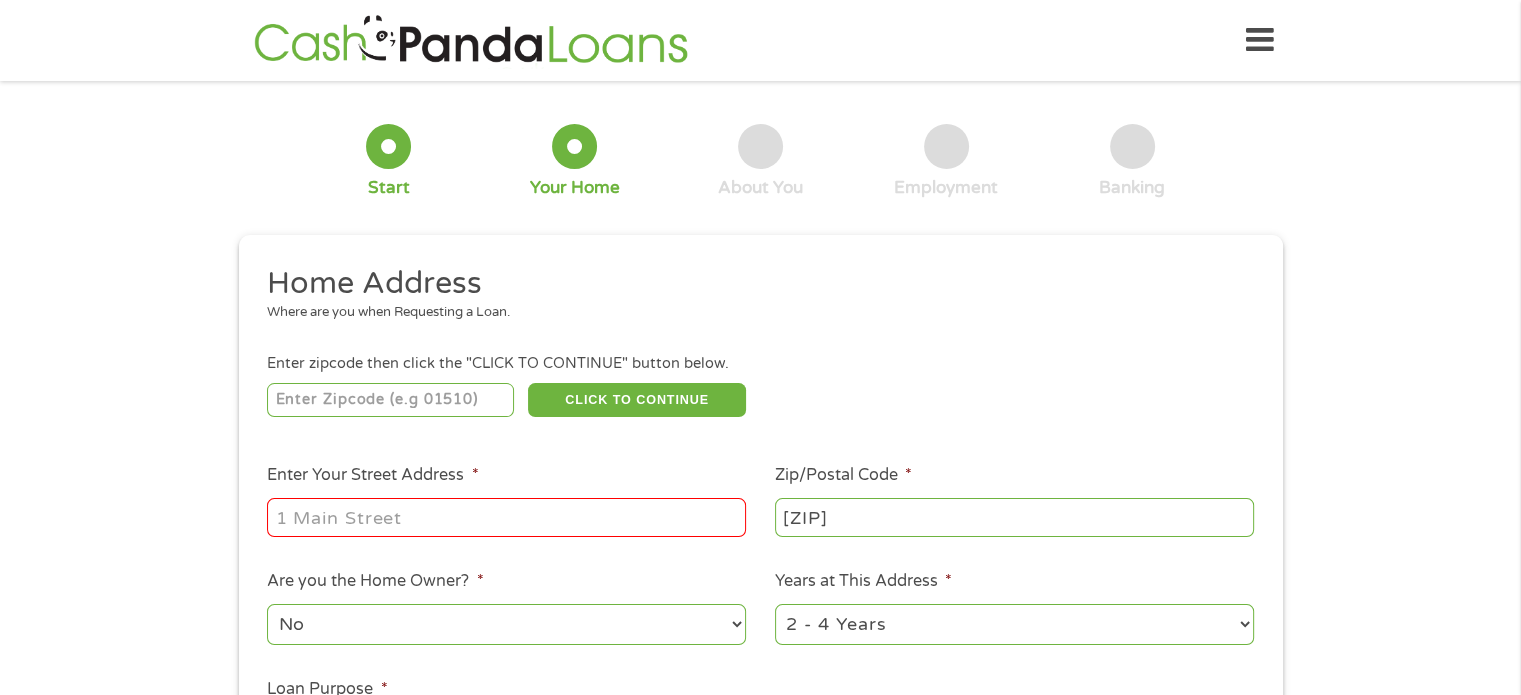 click on "Enter Your Street Address *" at bounding box center (506, 517) 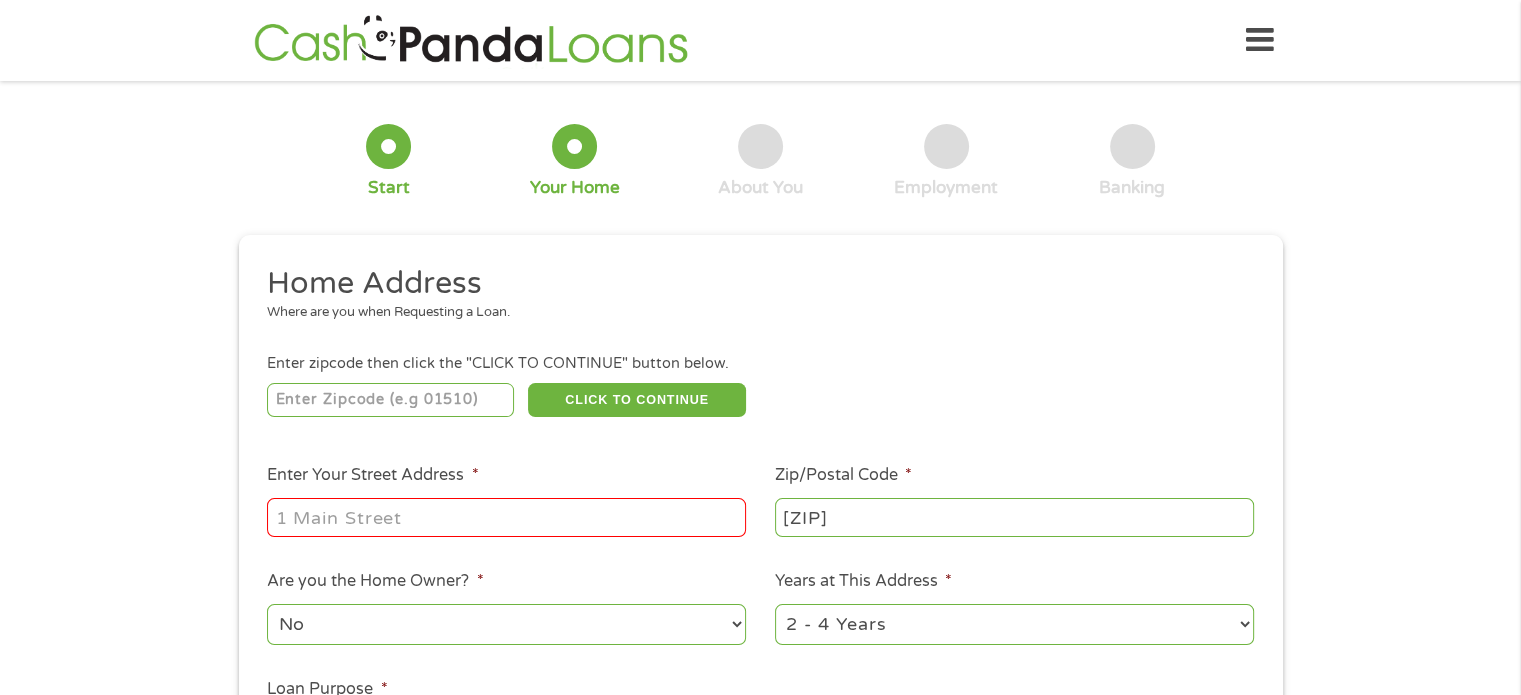 type on "[NUMBER] [STREET] #[NUMBER]" 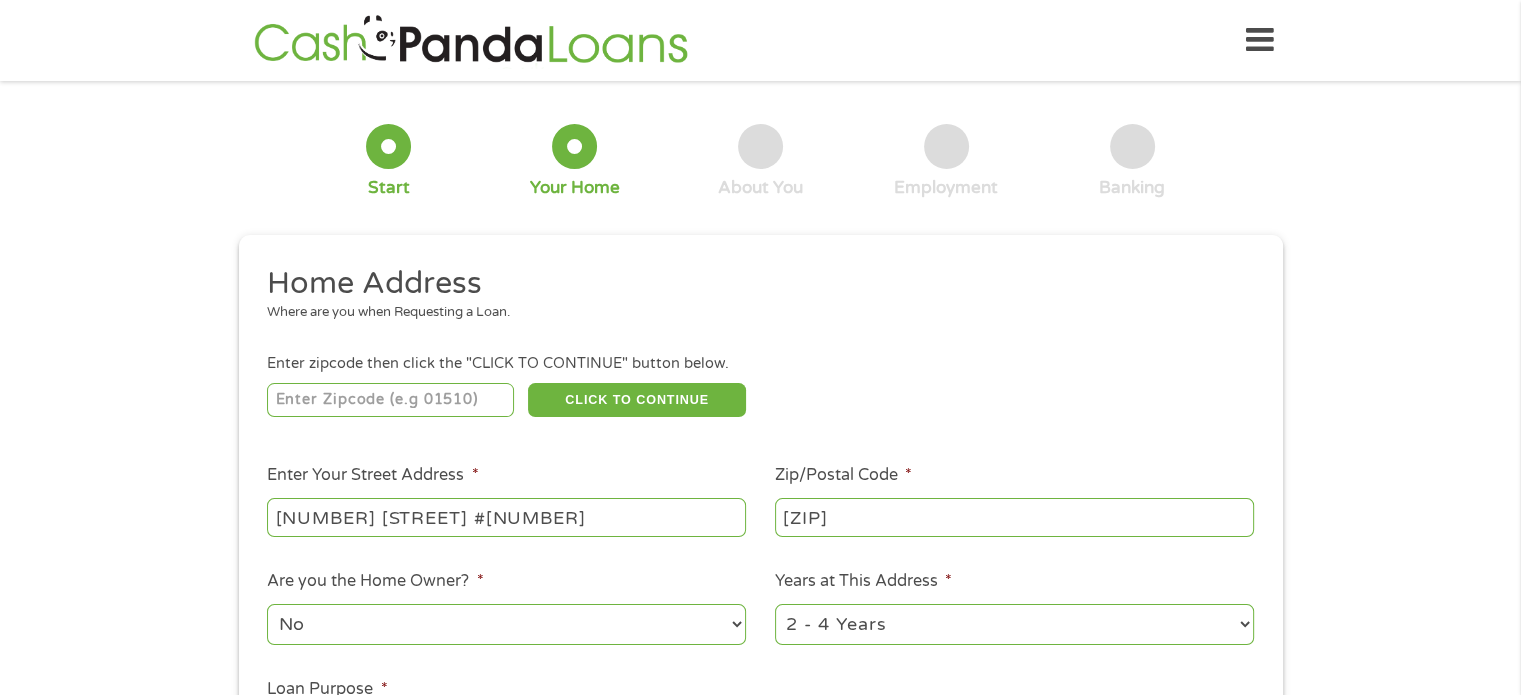 scroll, scrollTop: 100, scrollLeft: 0, axis: vertical 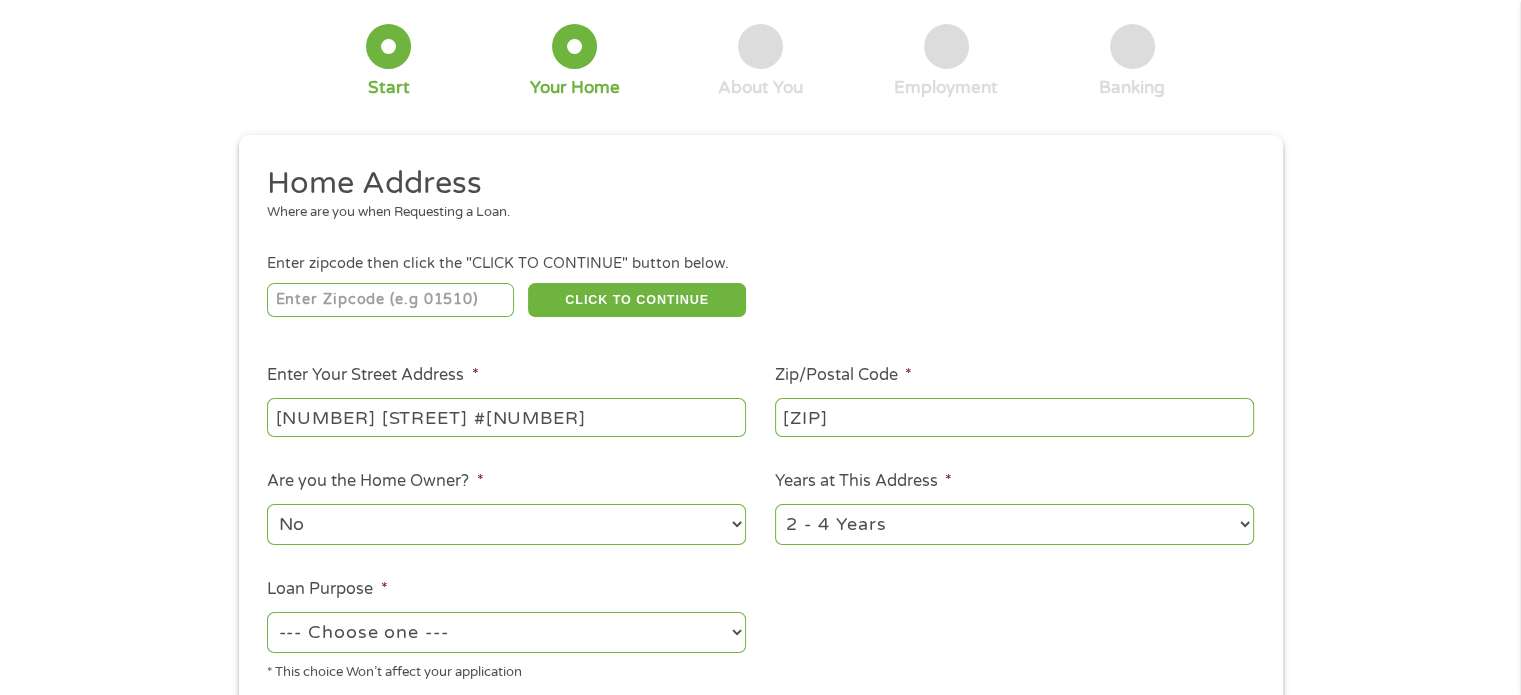 click on "No Yes" at bounding box center [506, 524] 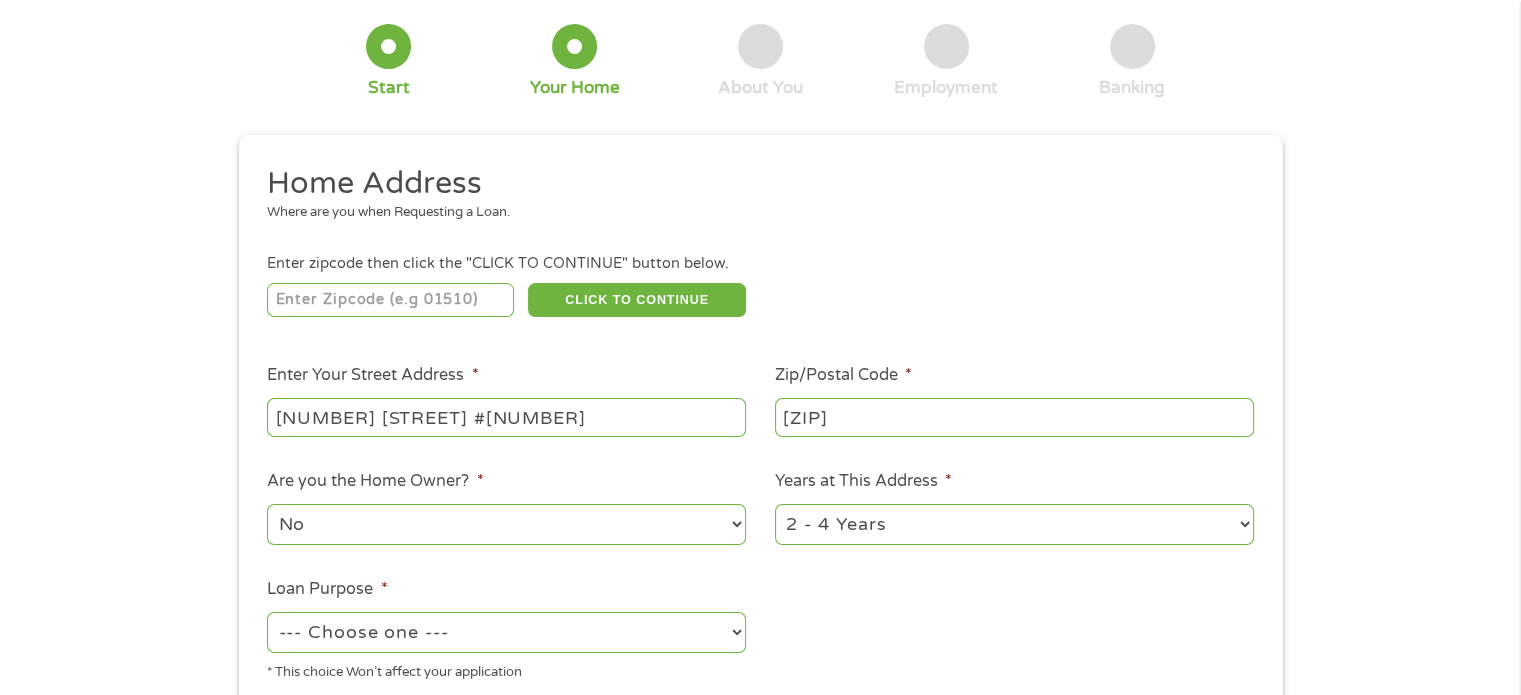 scroll, scrollTop: 200, scrollLeft: 0, axis: vertical 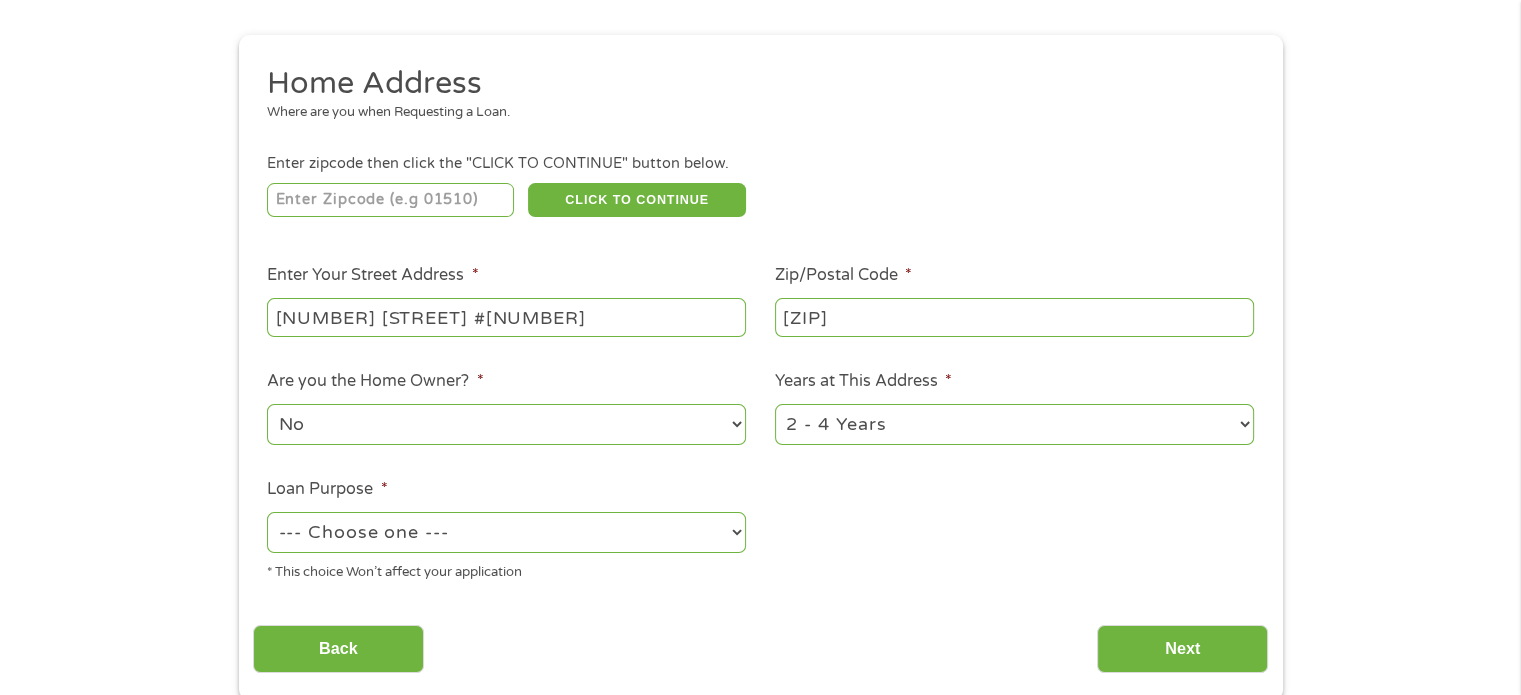 click on "--- Choose one --- Pay Bills Debt Consolidation Home Improvement Major Purchase Car Loan Short Term Cash Medical Expenses Other" at bounding box center (506, 532) 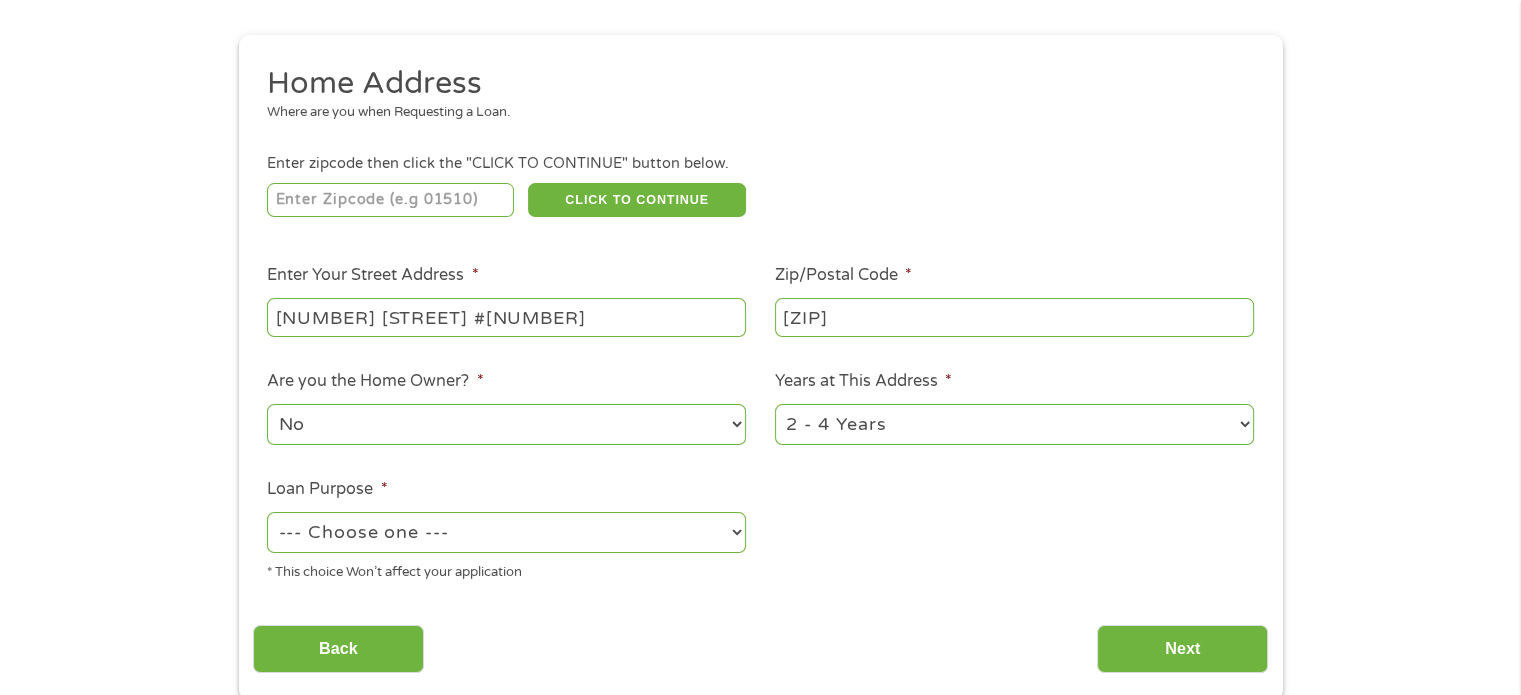 select on "paybills" 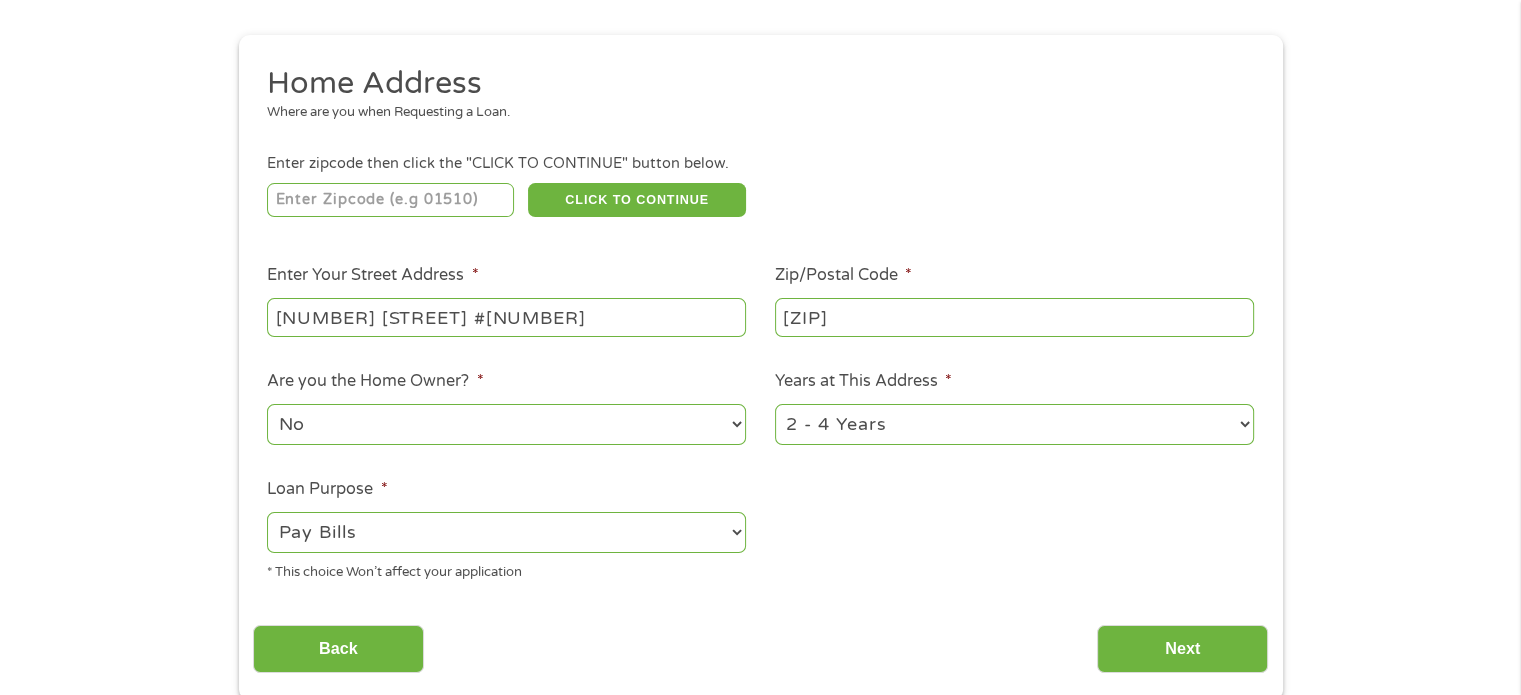 click on "--- Choose one --- Pay Bills Debt Consolidation Home Improvement Major Purchase Car Loan Short Term Cash Medical Expenses Other" at bounding box center [506, 532] 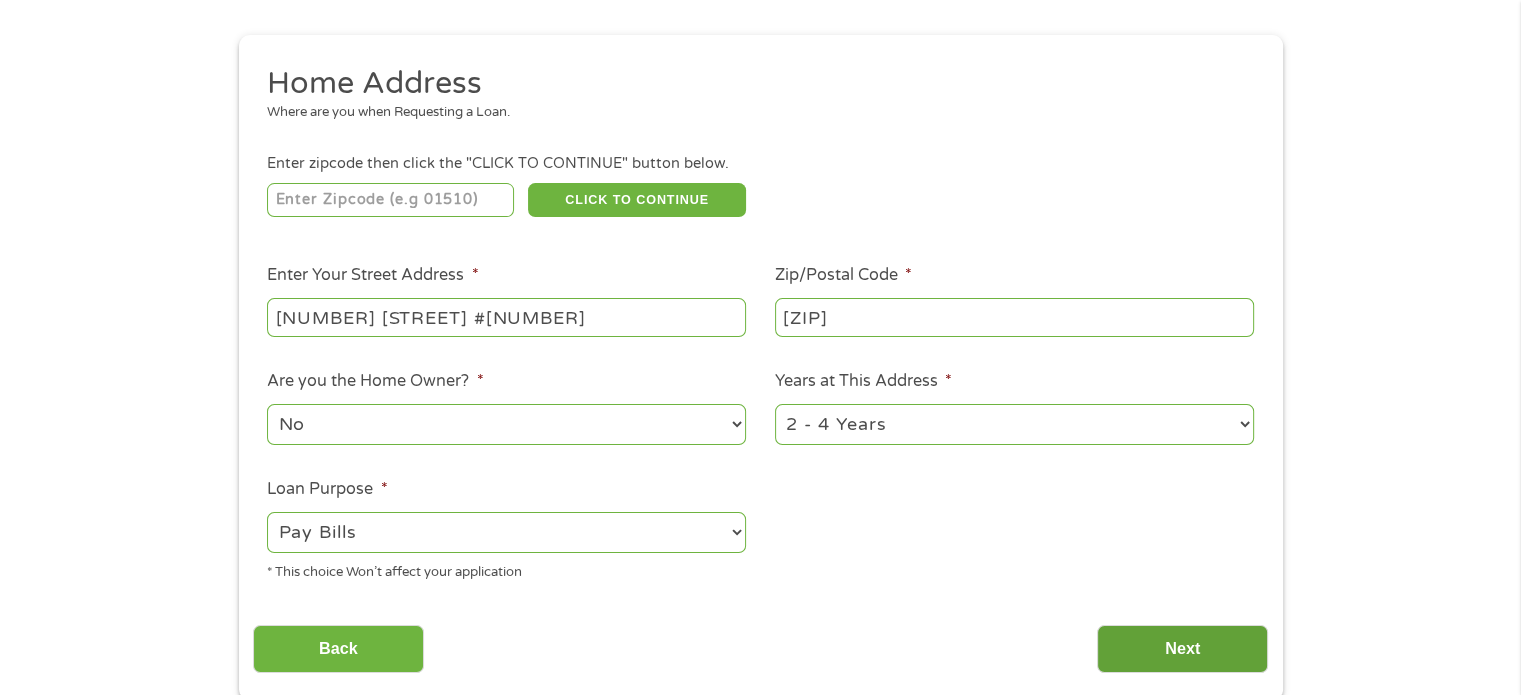 click on "Next" at bounding box center (1182, 649) 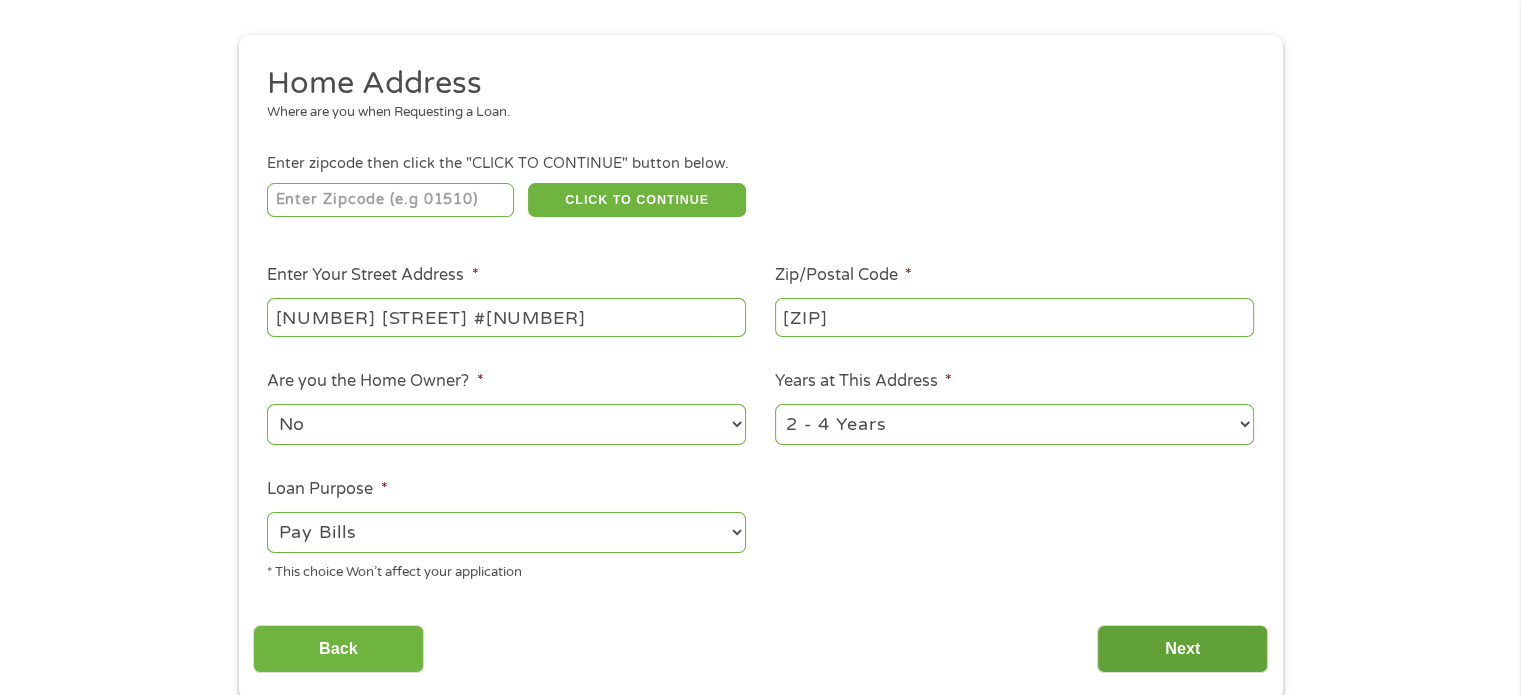 scroll, scrollTop: 8, scrollLeft: 8, axis: both 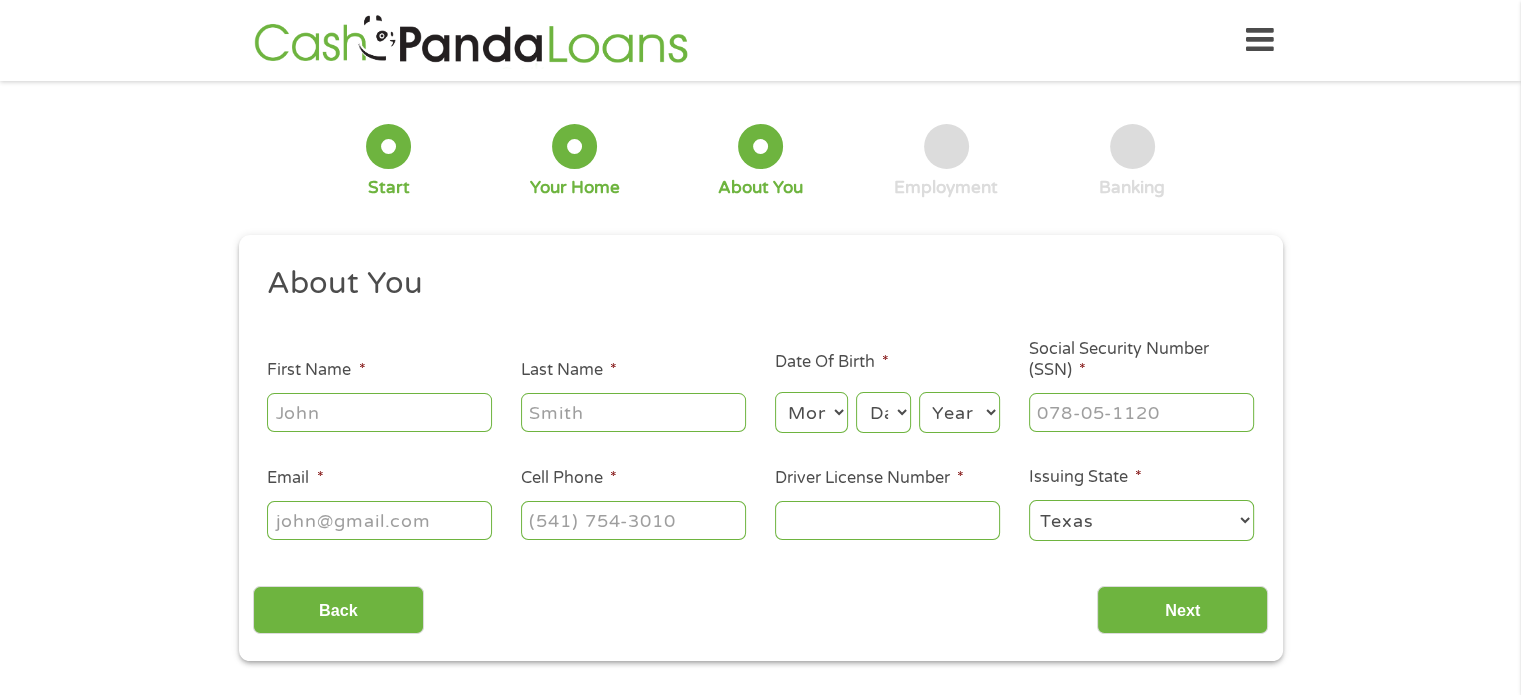 click on "First Name *" at bounding box center [379, 412] 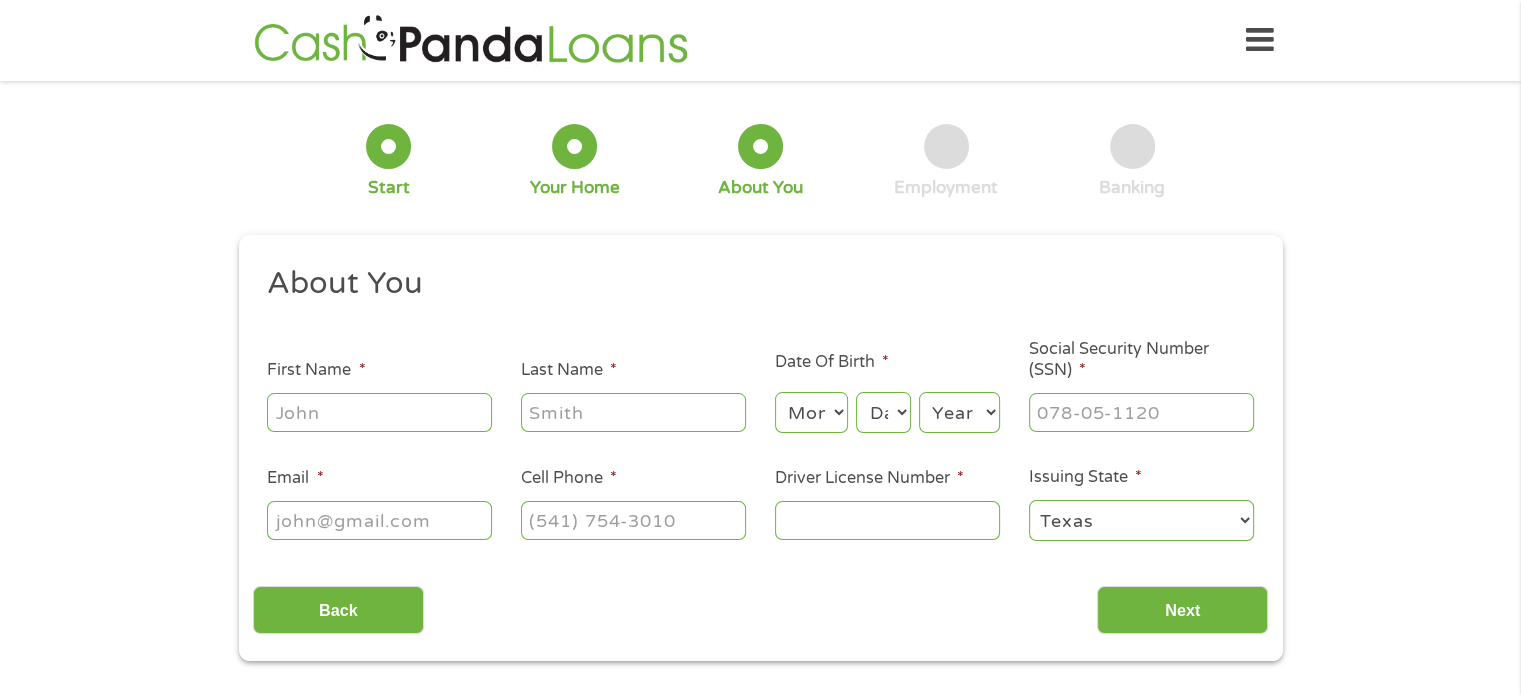 type on "[LAST]" 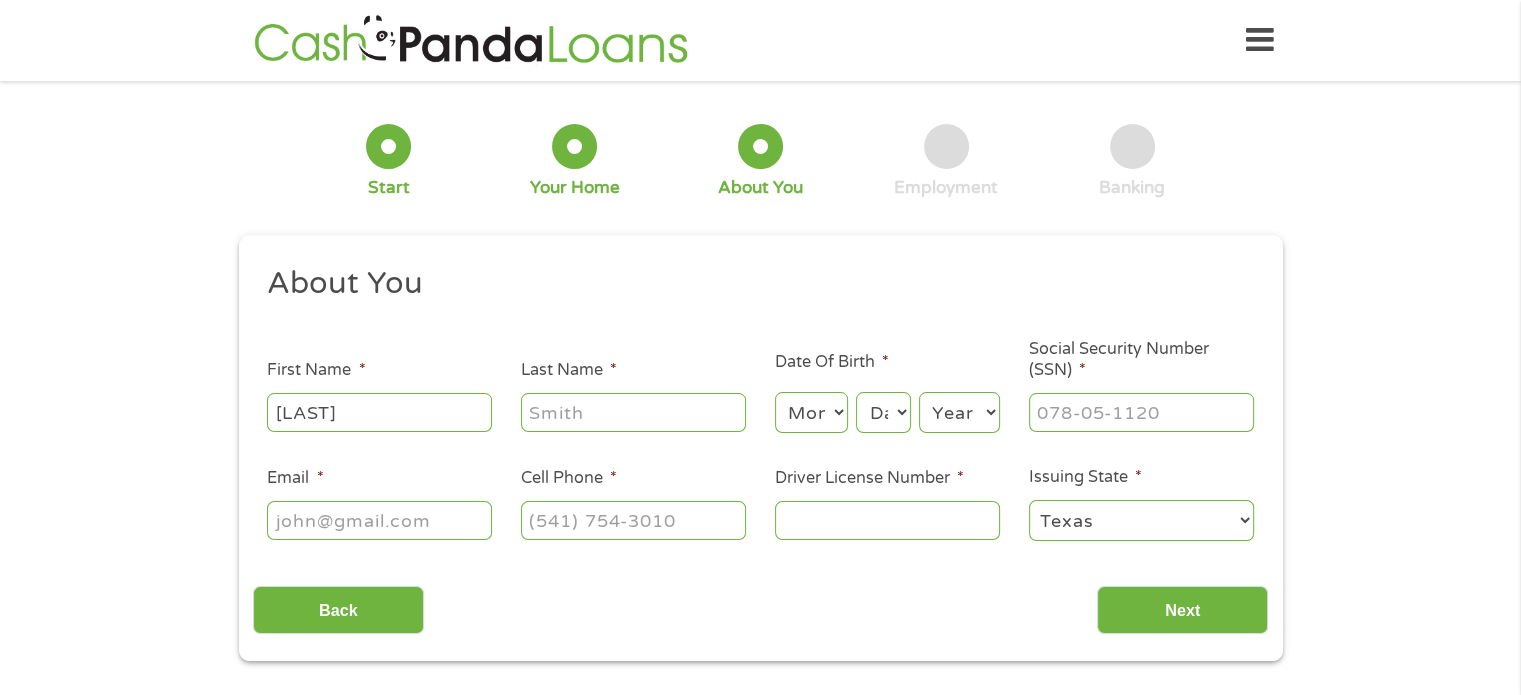 type on "[FIRST]" 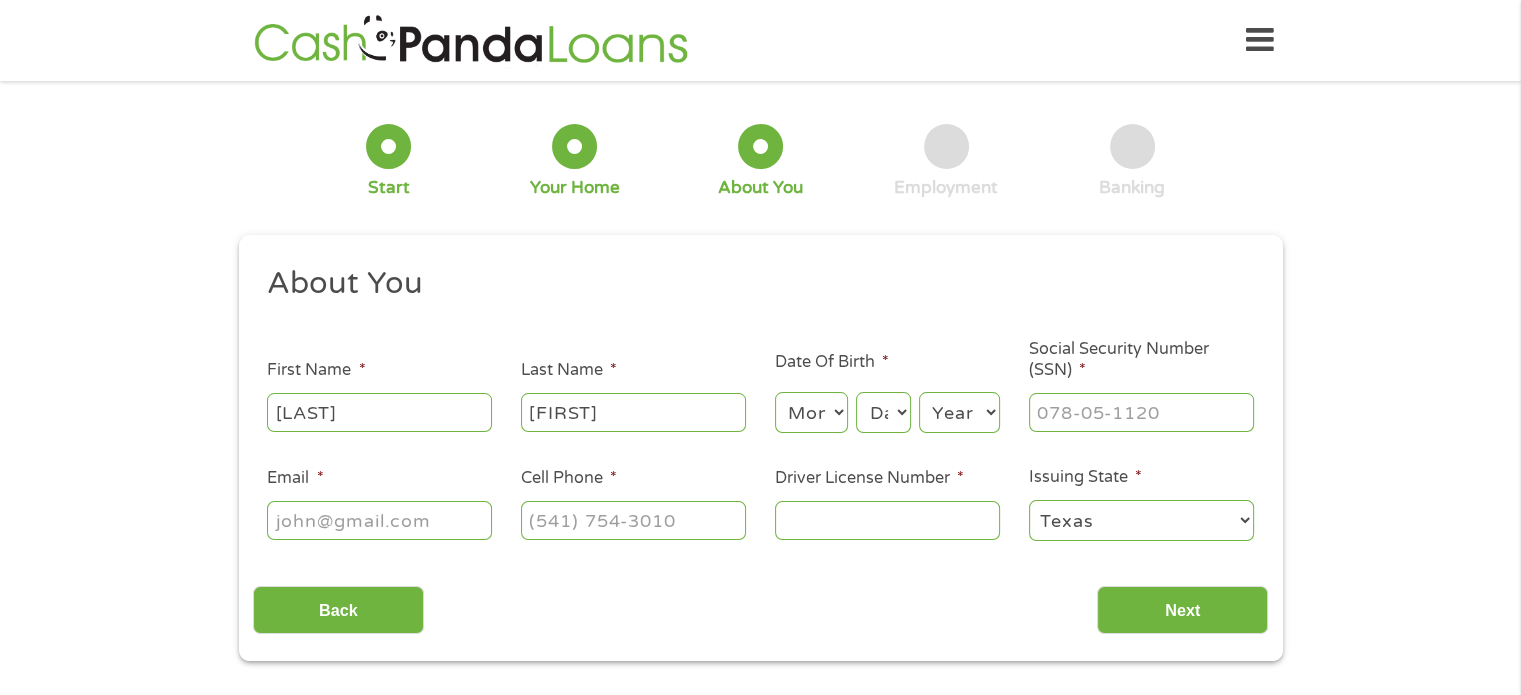 type on "[EMAIL]" 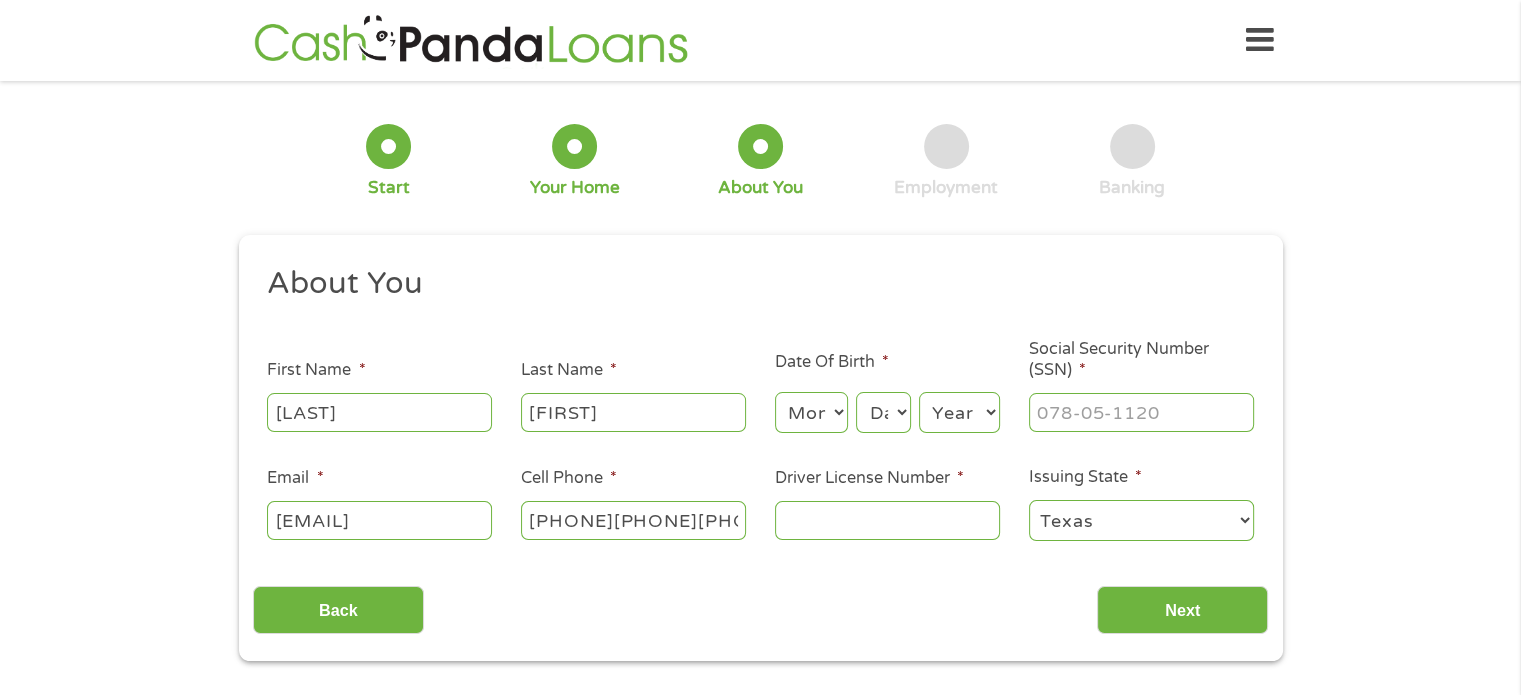 type on "([PHONE]) [PHONE]-[PHONE]" 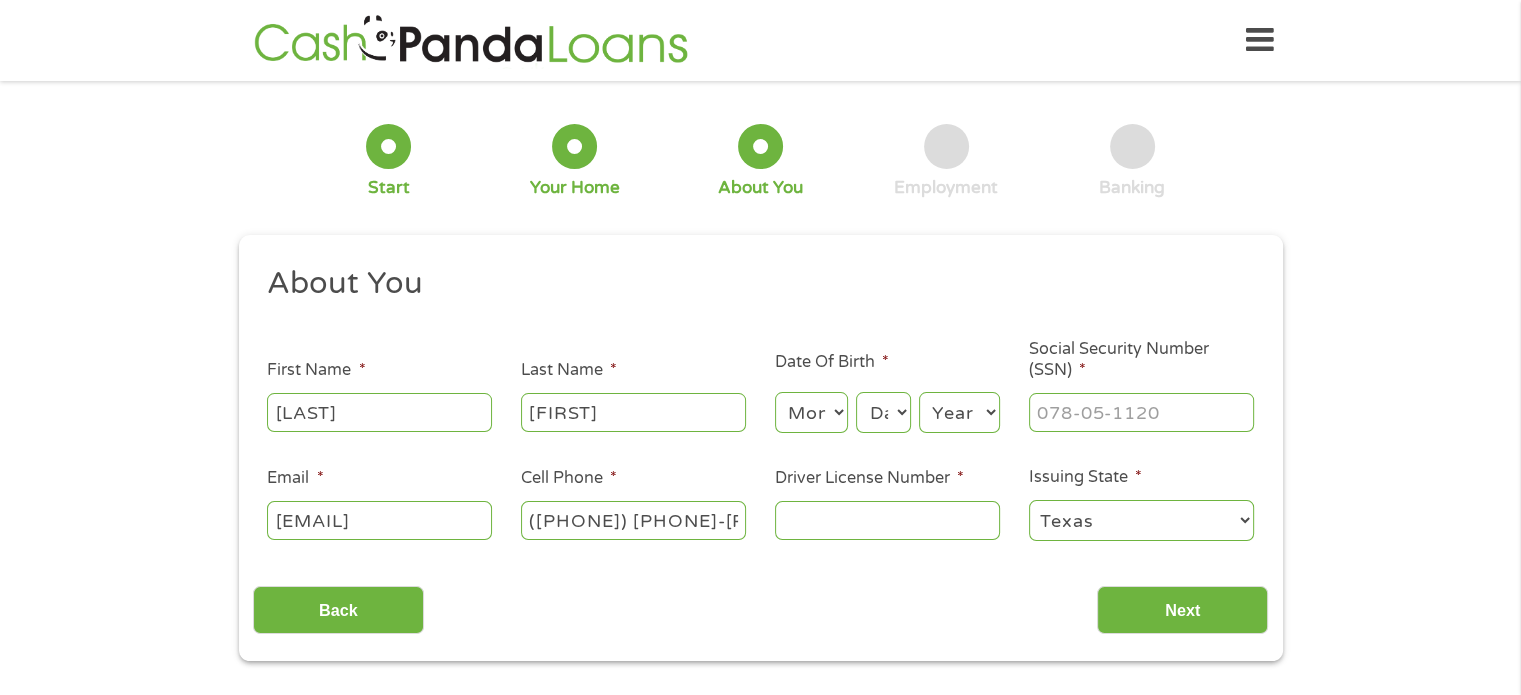 click on "Month 1 2 3 4 5 6 7 8 9 10 11 12" at bounding box center [811, 412] 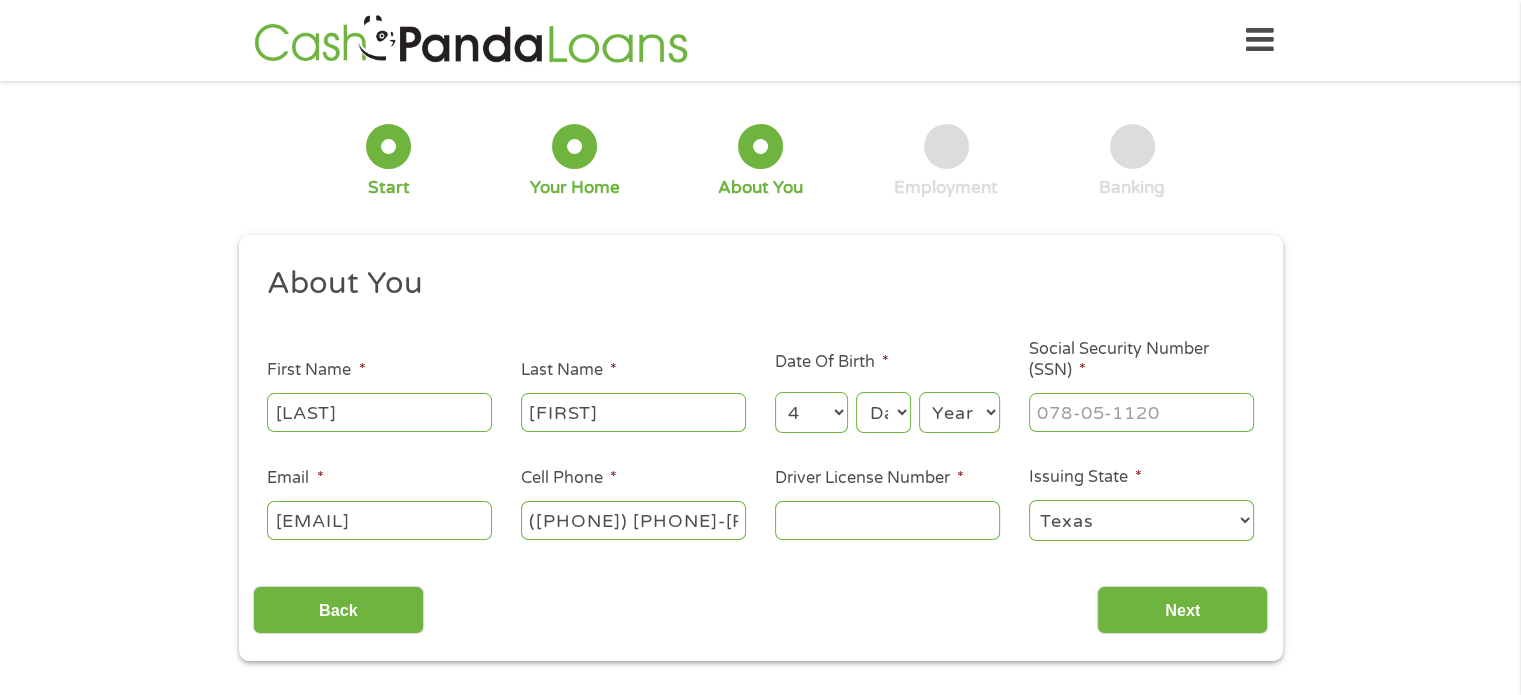 click on "Month 1 2 3 4 5 6 7 8 9 10 11 12" at bounding box center (811, 412) 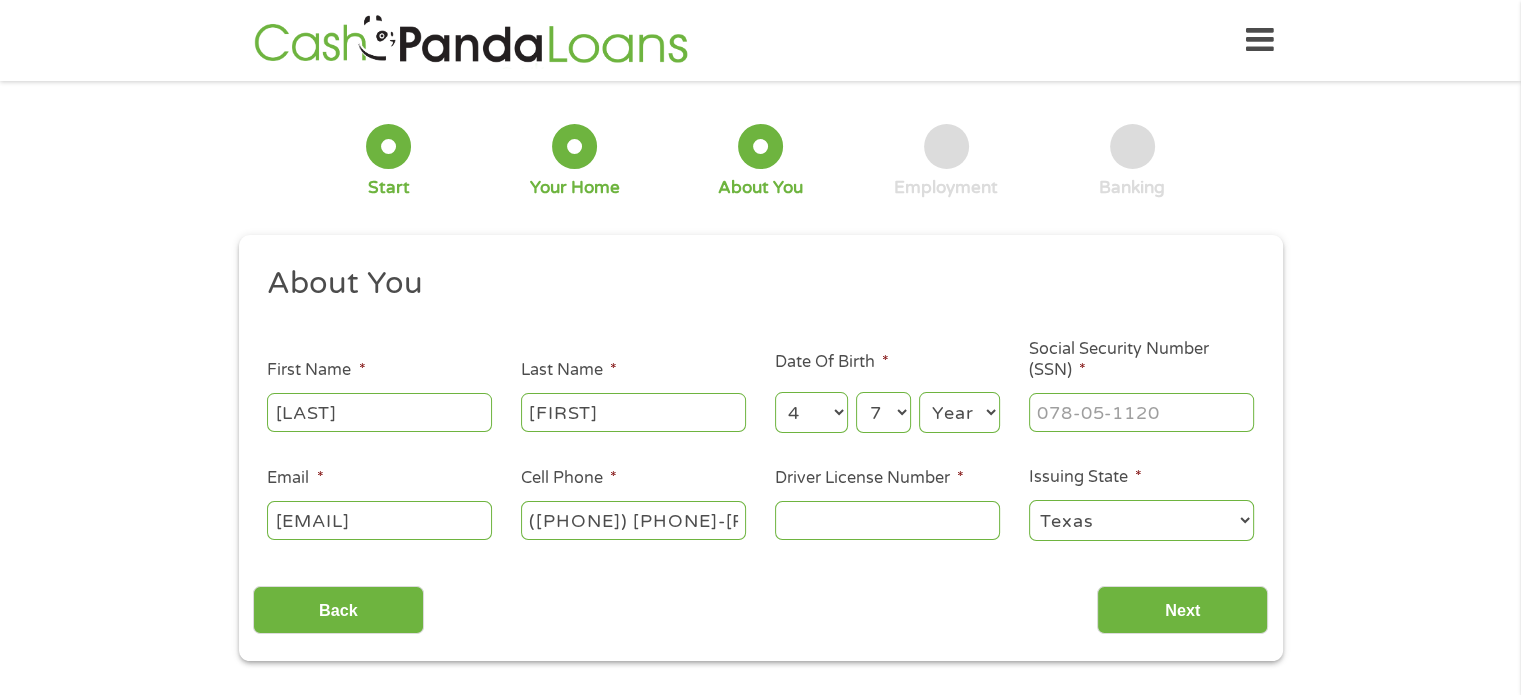 click on "Day 1 2 3 4 5 6 7 8 9 10 11 12 13 14 15 16 17 18 19 20 21 22 23 24 25 26 27 28 29 30 31" at bounding box center (883, 412) 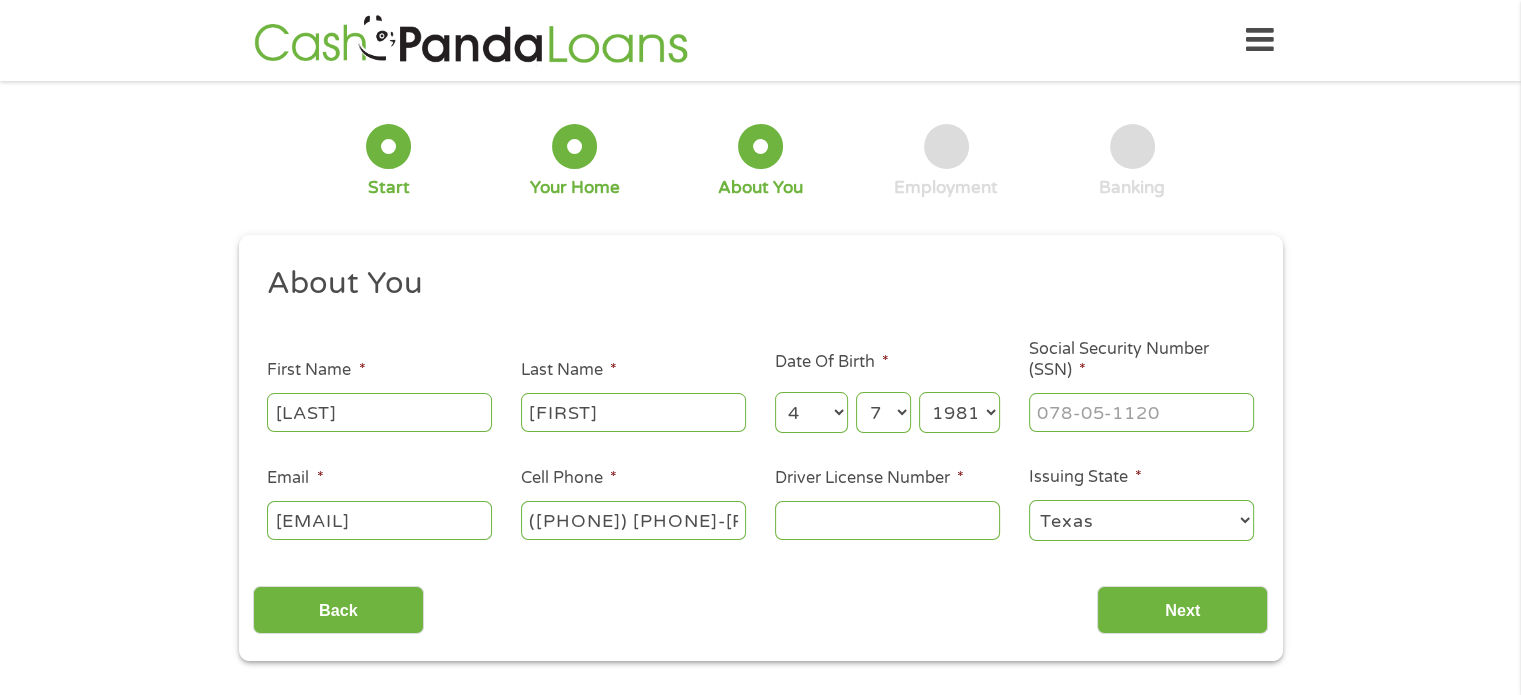 click on "Year 2007 2006 2005 2004 2003 2002 2001 2000 1999 1998 1997 1996 1995 1994 1993 1992 1991 1990 1989 1988 1987 1986 1985 1984 1983 1982 1981 1980 1979 1978 1977 1976 1975 1974 1973 1972 1971 1970 1969 1968 1967 1966 1965 1964 1963 1962 1961 1960 1959 1958 1957 1956 1955 1954 1953 1952 1951 1950 1949 1948 1947 1946 1945 1944 1943 1942 1941 1940 1939 1938 1937 1936 1935 1934 1933 1932 1931 1930 1929 1928 1927 1926 1925 1924 1923 1922 1921 1920" at bounding box center [959, 412] 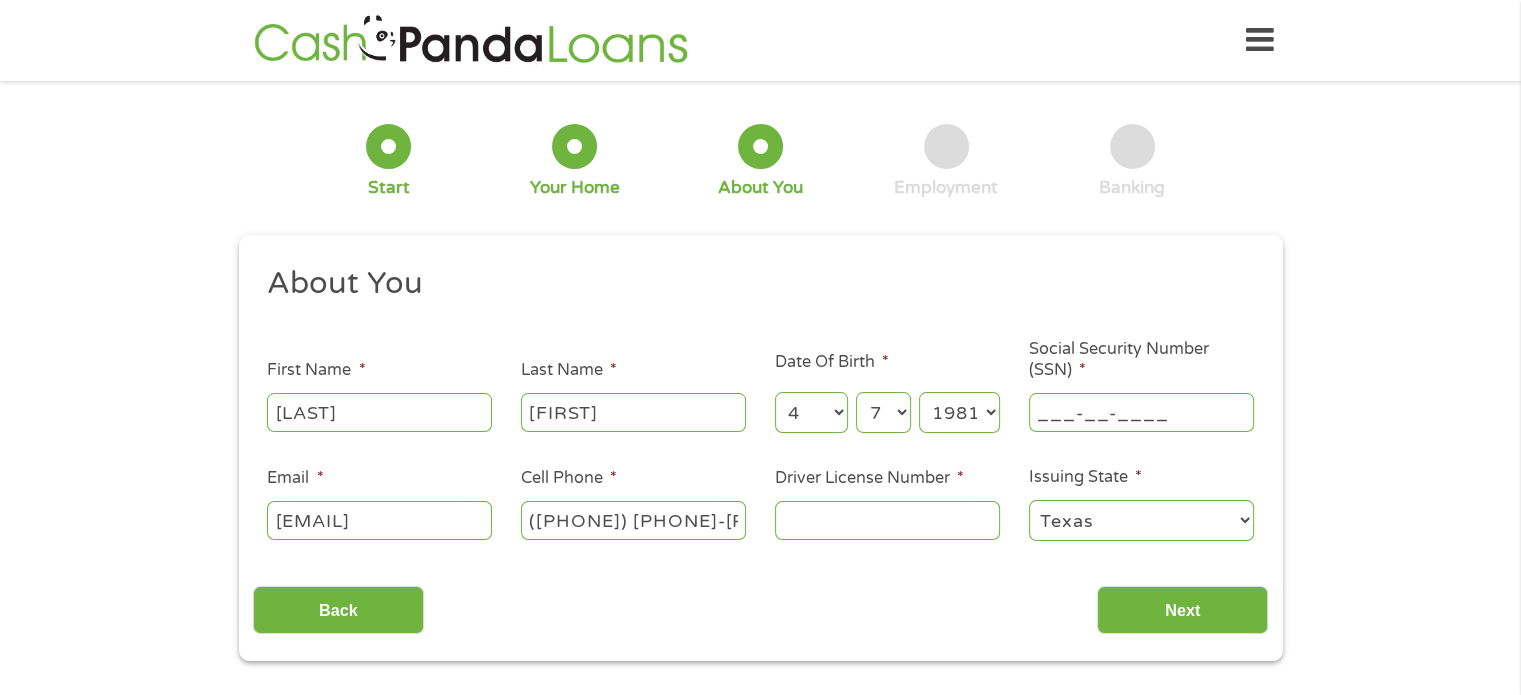 click on "___-__-____" at bounding box center [1141, 412] 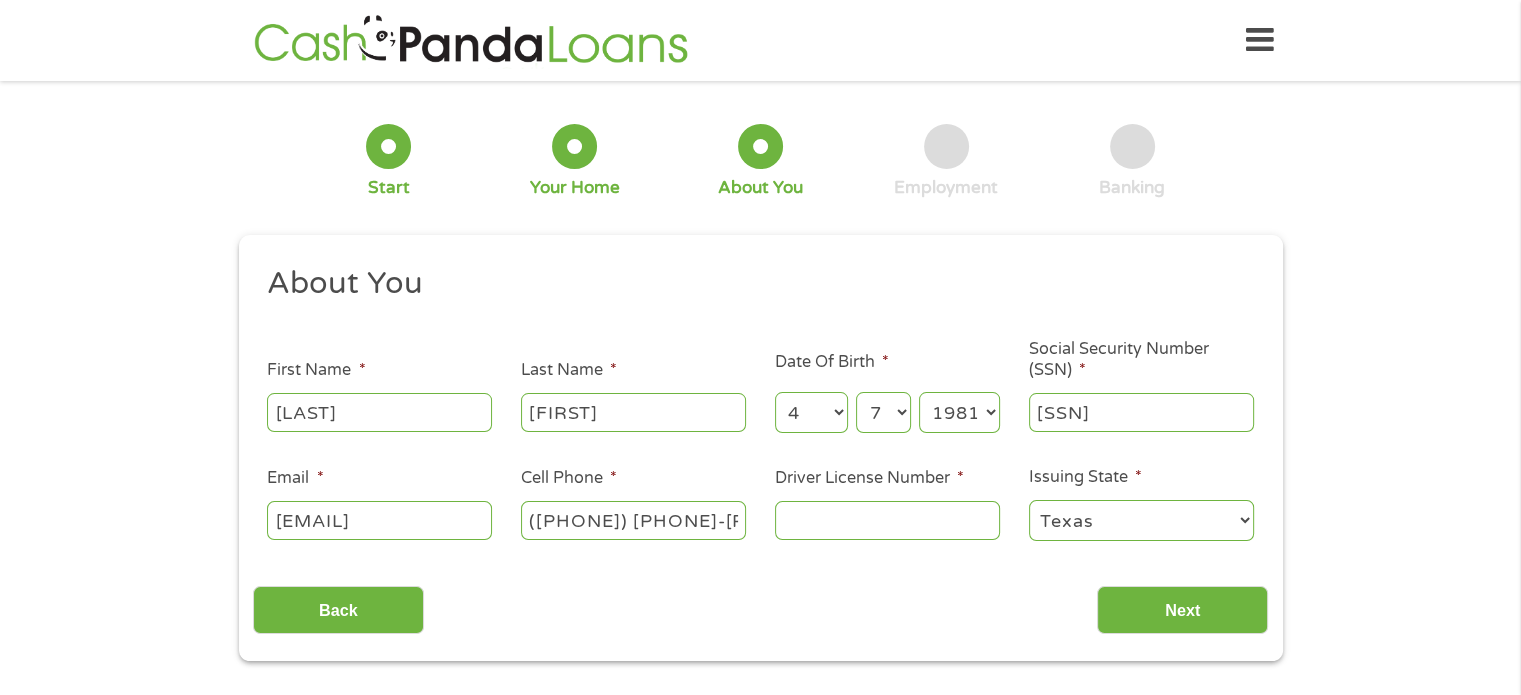 type on "[PHONE]-53-1621" 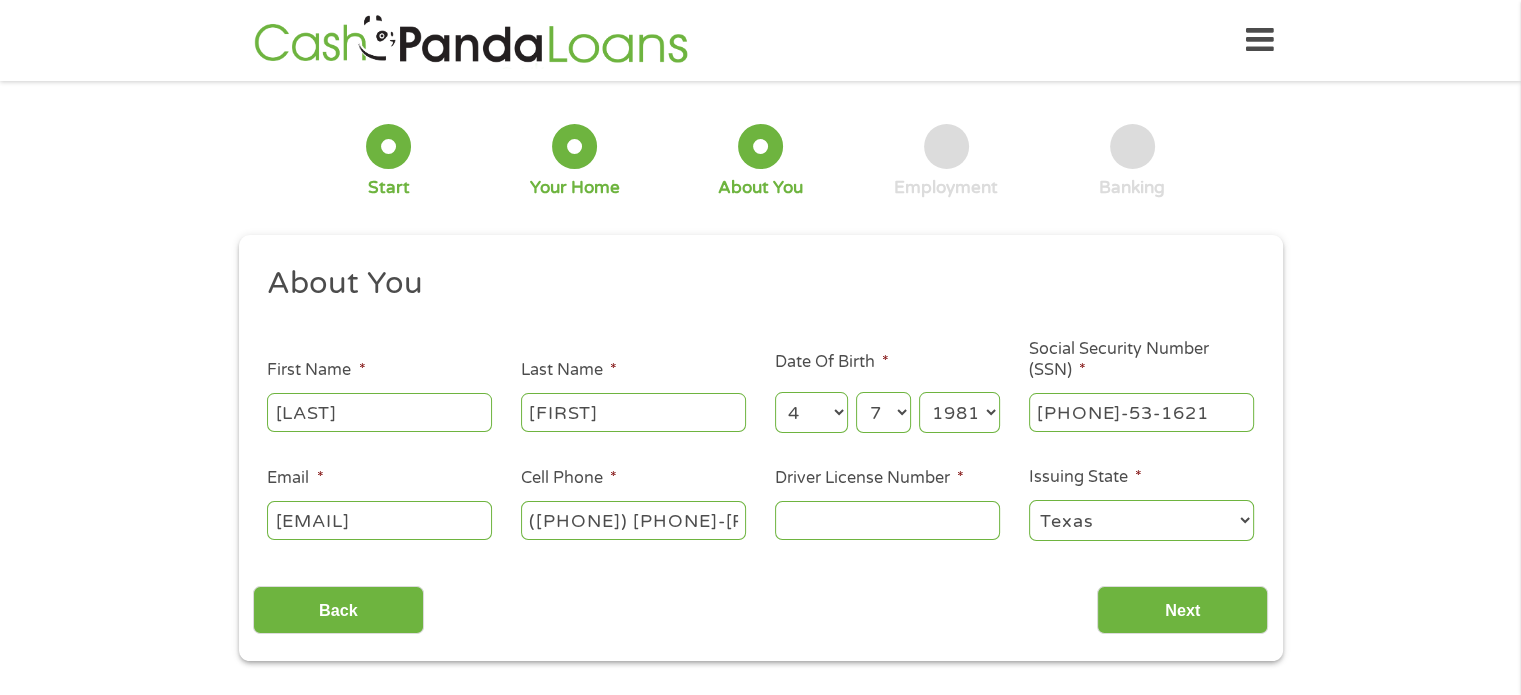 click on "Driver License Number *" at bounding box center (887, 520) 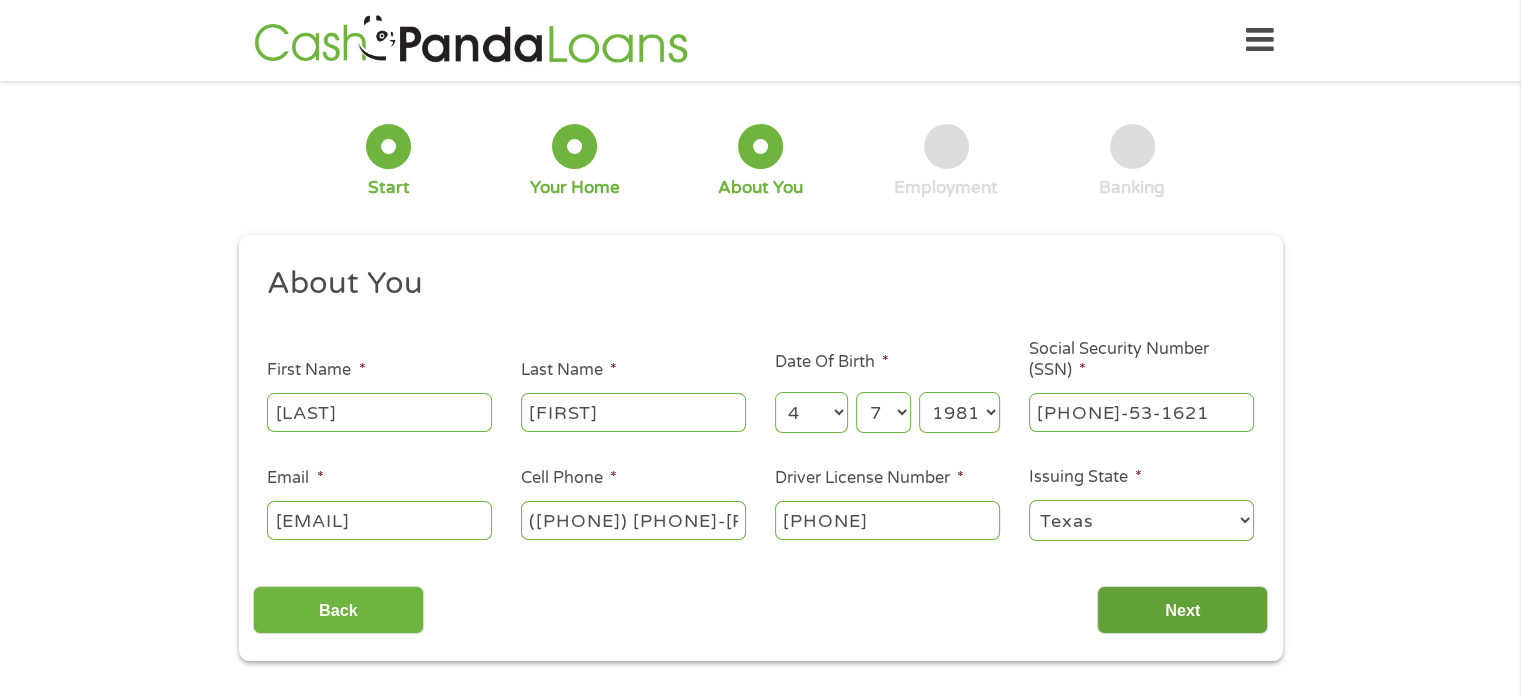 type on "[PHONE]" 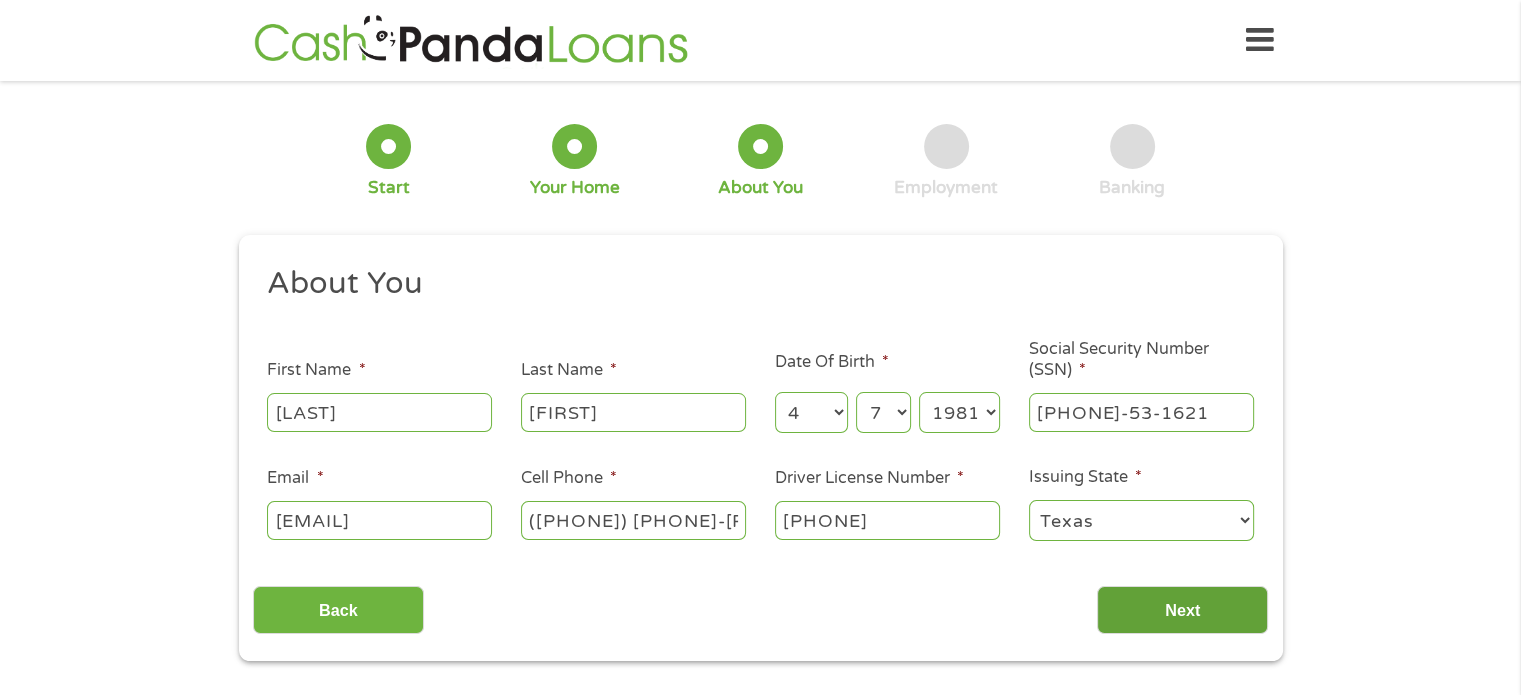 click on "Next" at bounding box center [1182, 610] 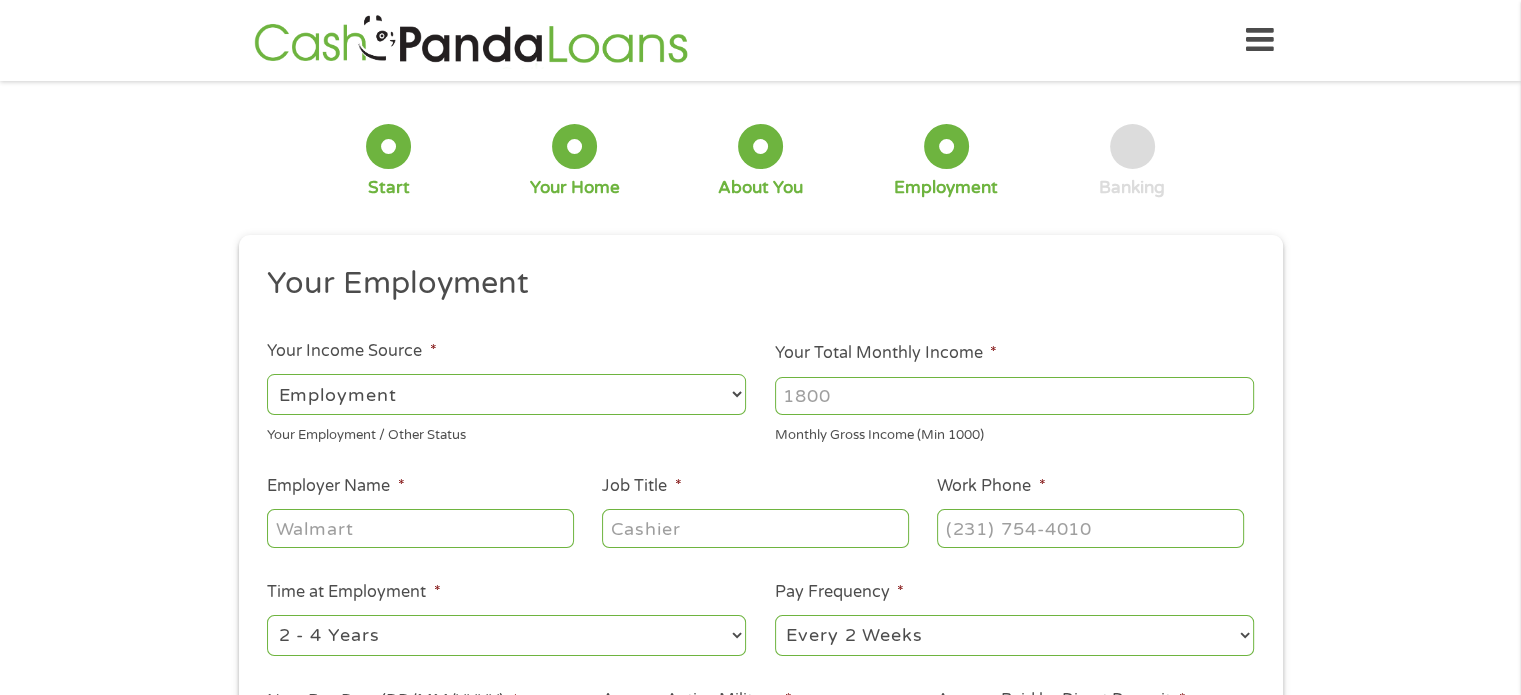 click on "Employer Name *" at bounding box center (420, 528) 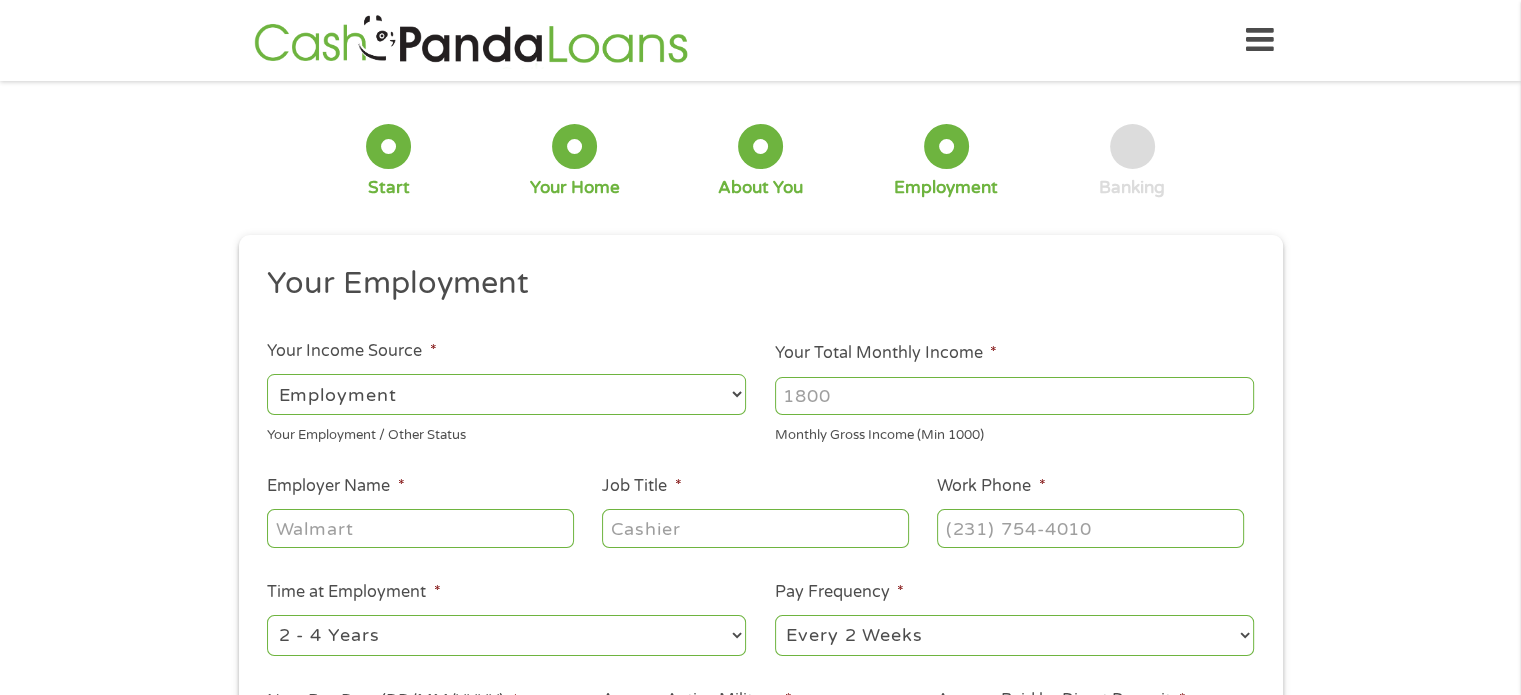 type on "l" 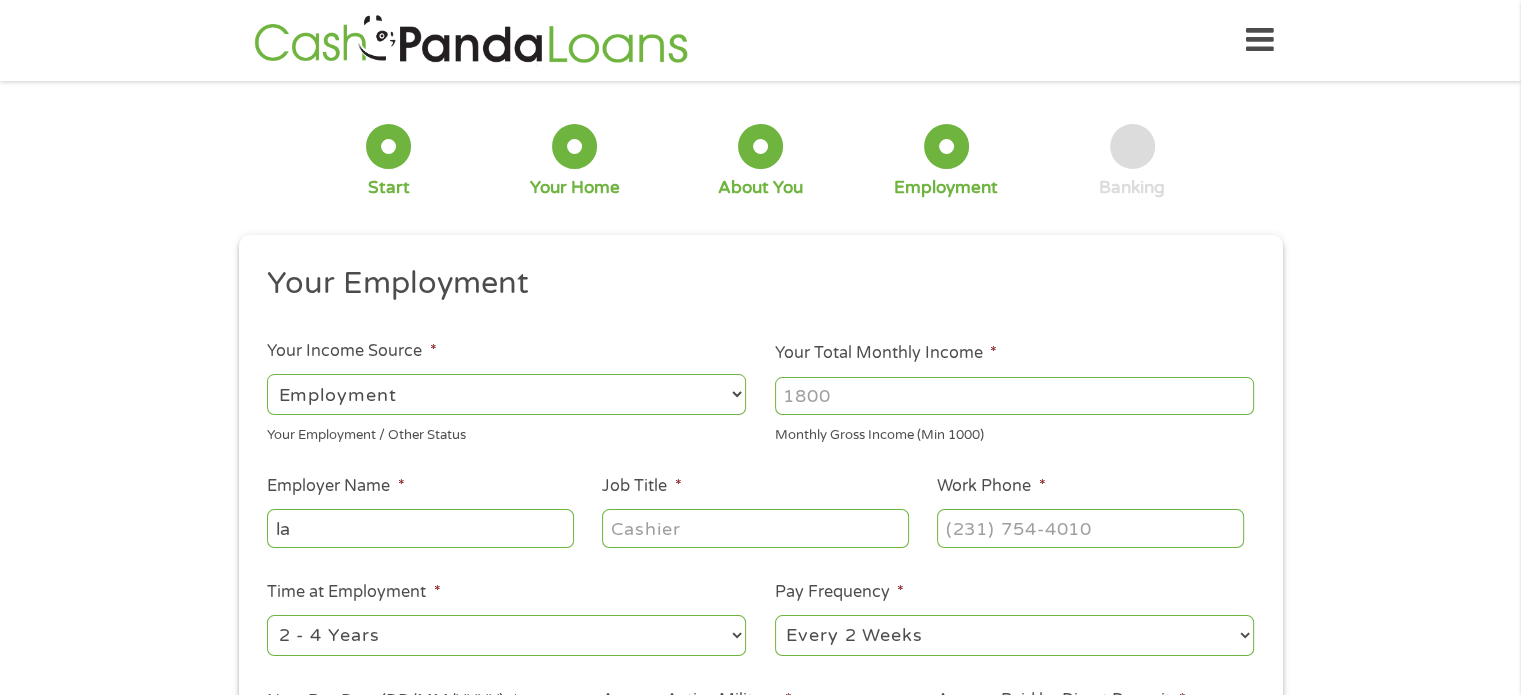 type on "l" 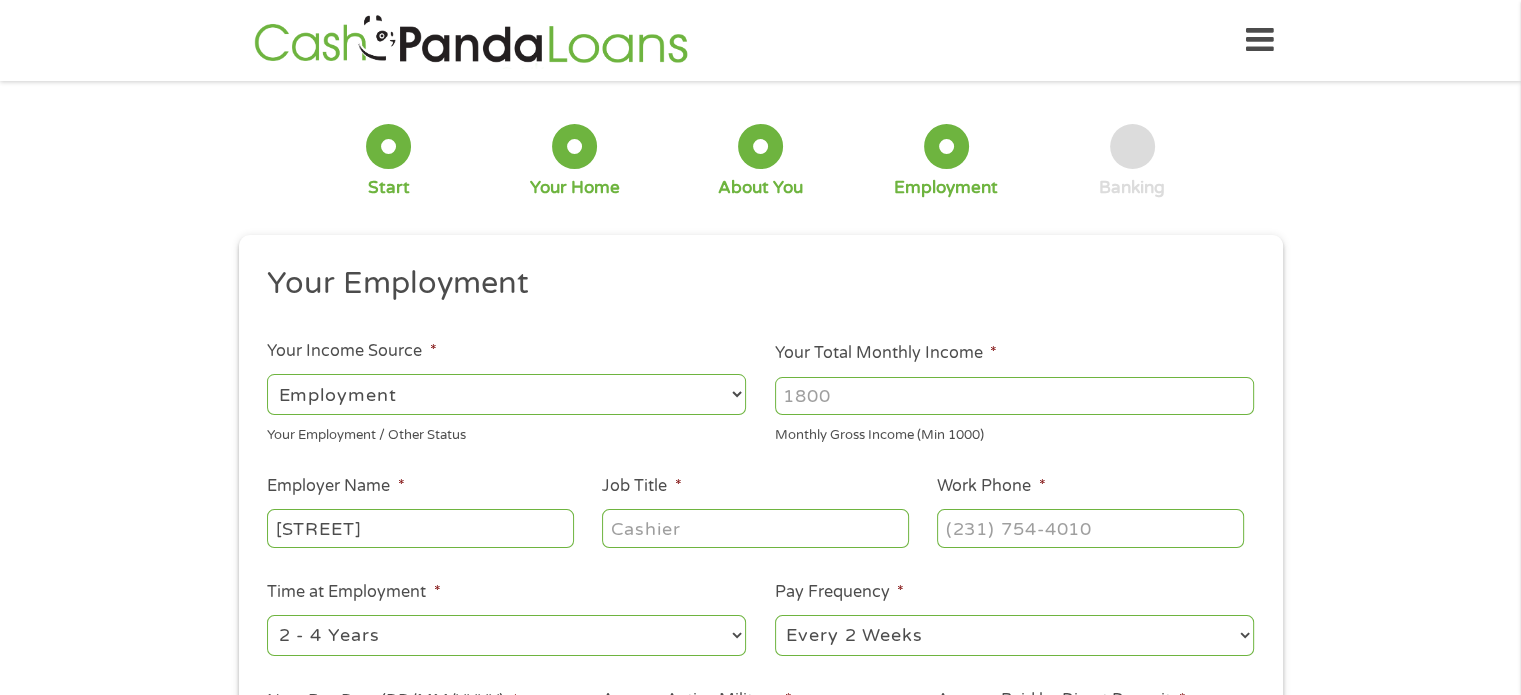 type on "[STREET]" 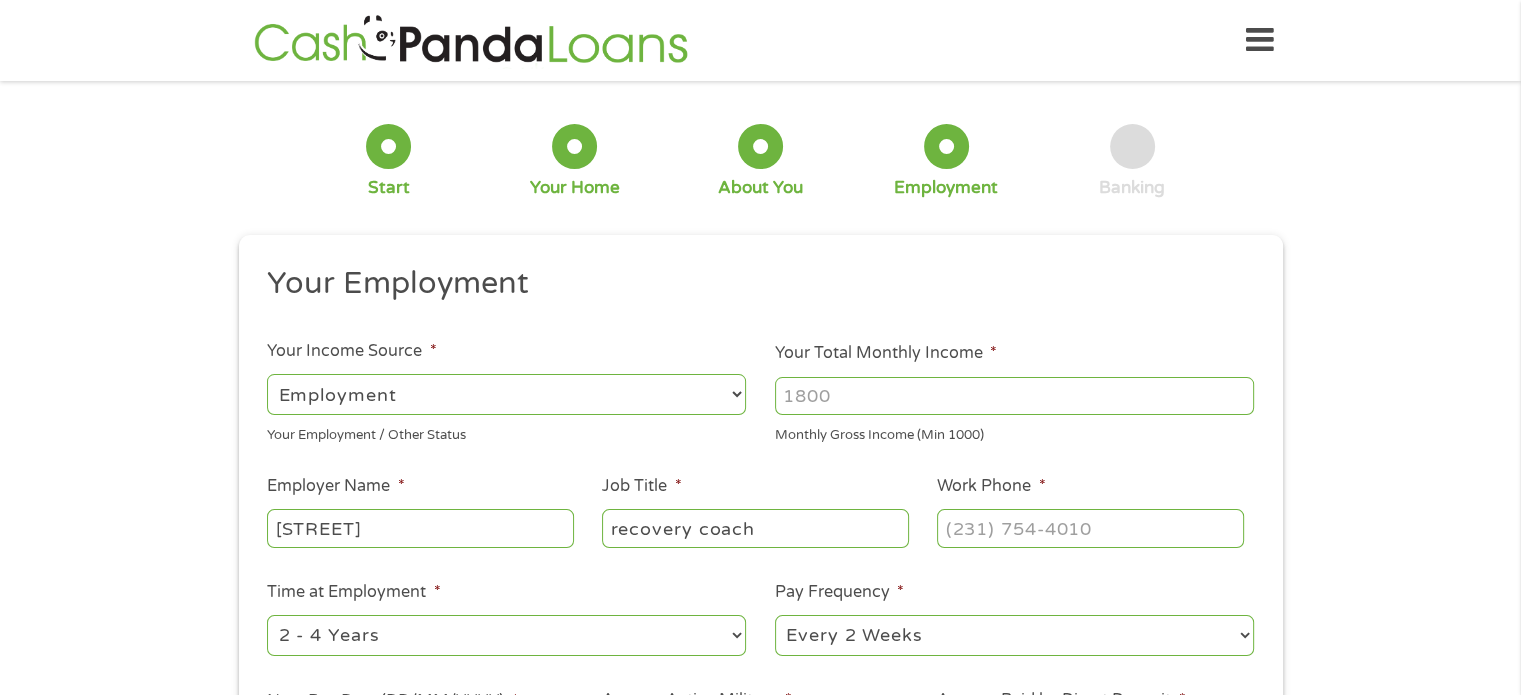 type on "recovery coach" 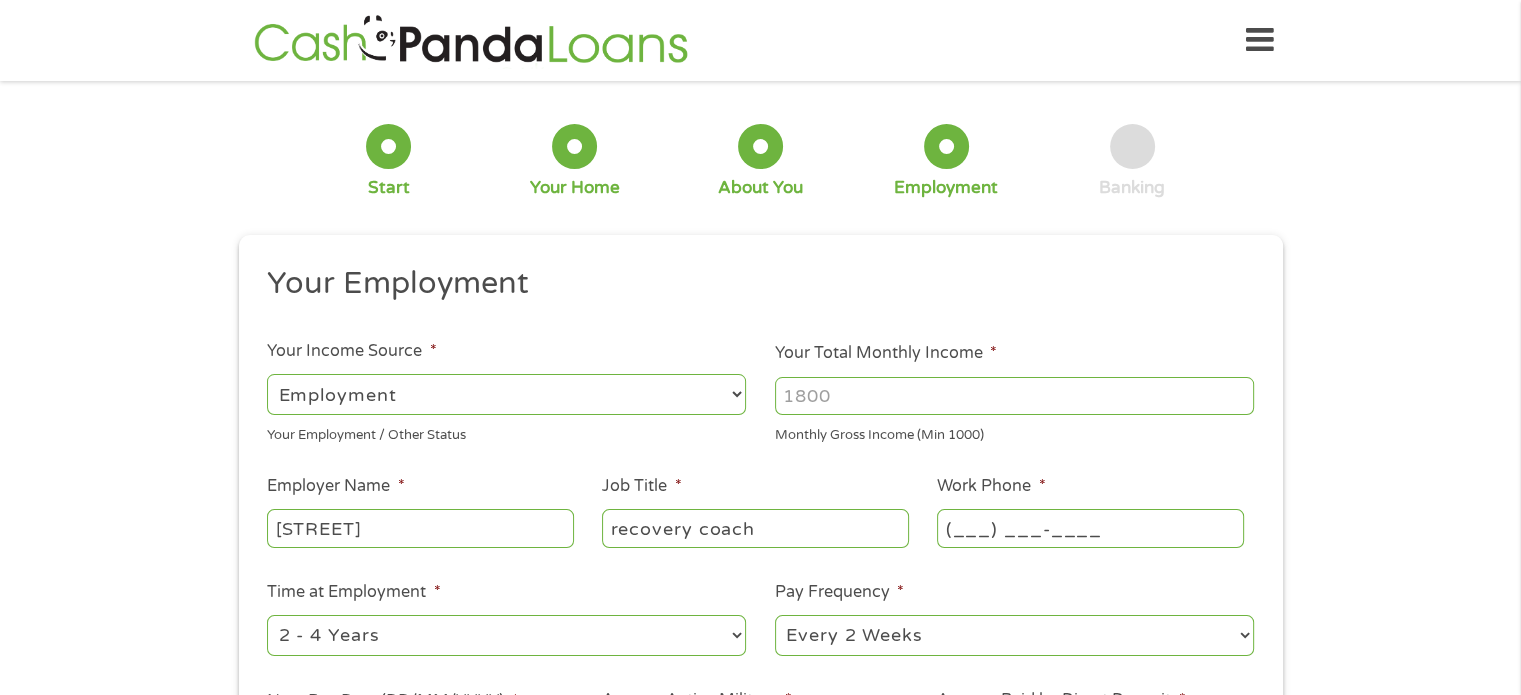 click on "(___) ___-____" at bounding box center (1090, 528) 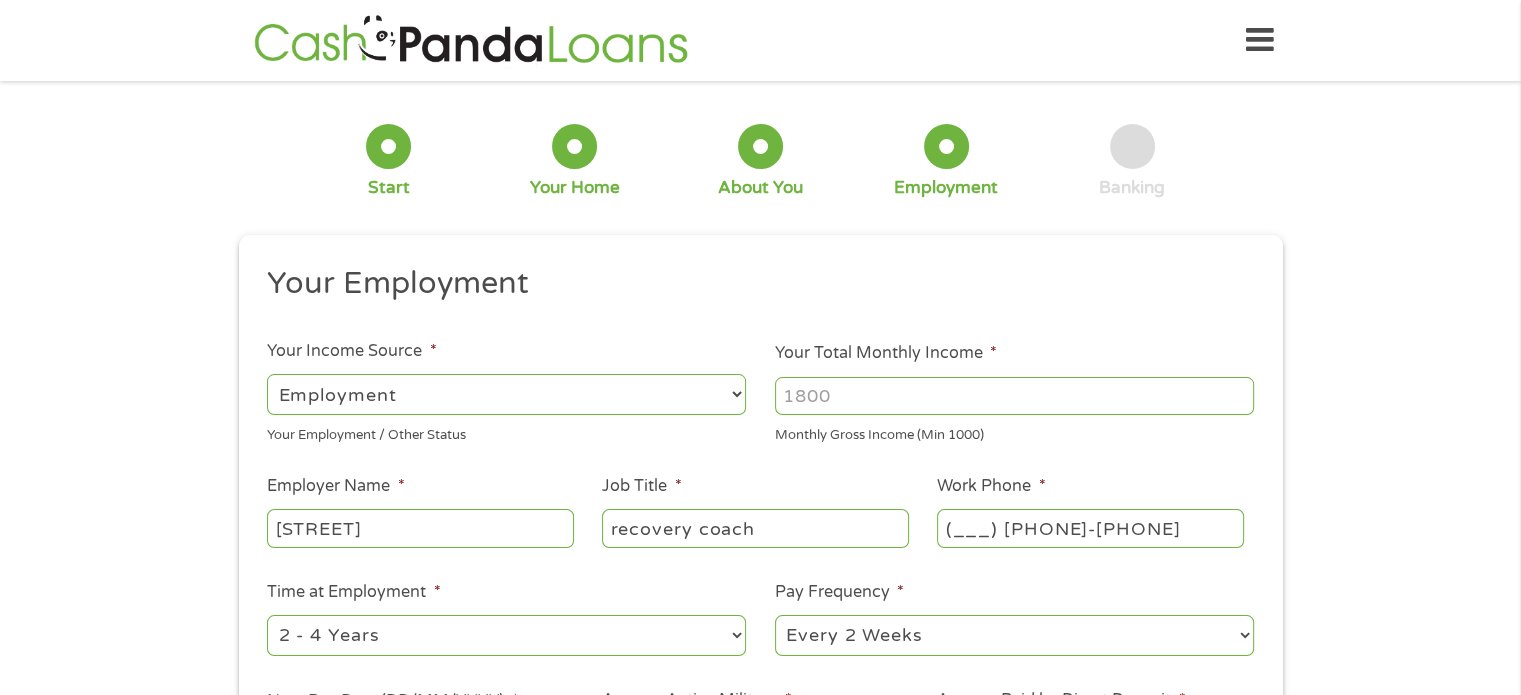 click on "(___) [PHONE]-[PHONE]" at bounding box center [1090, 528] 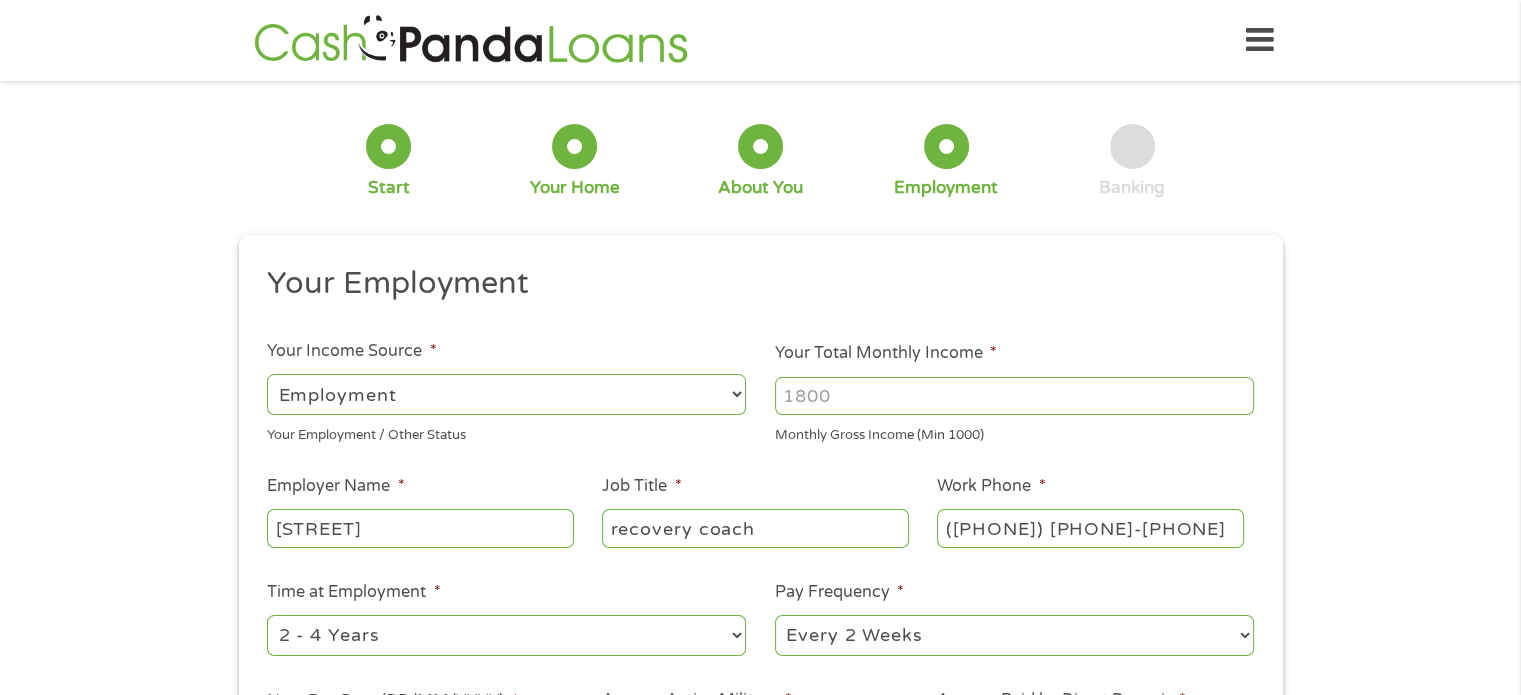 type on "([PHONE]) [PHONE]-[PHONE]" 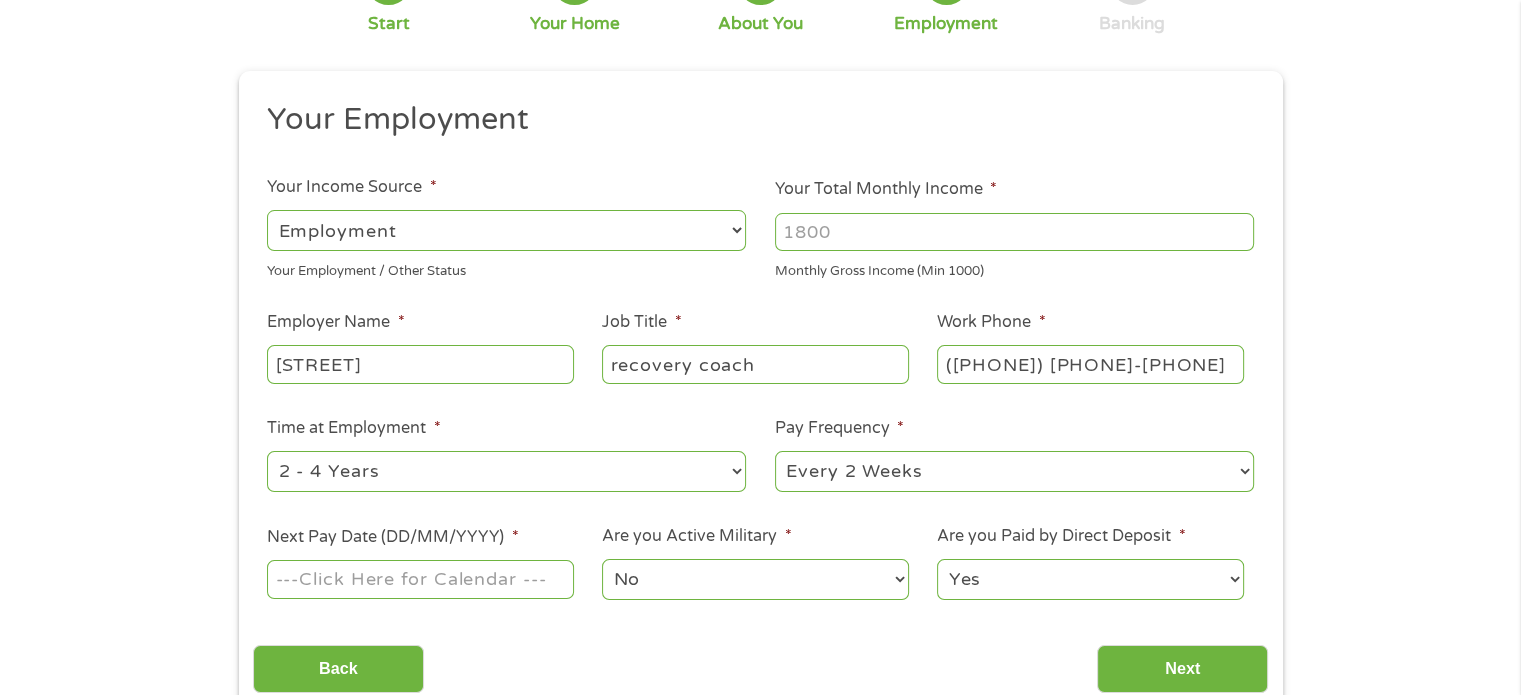 scroll, scrollTop: 200, scrollLeft: 0, axis: vertical 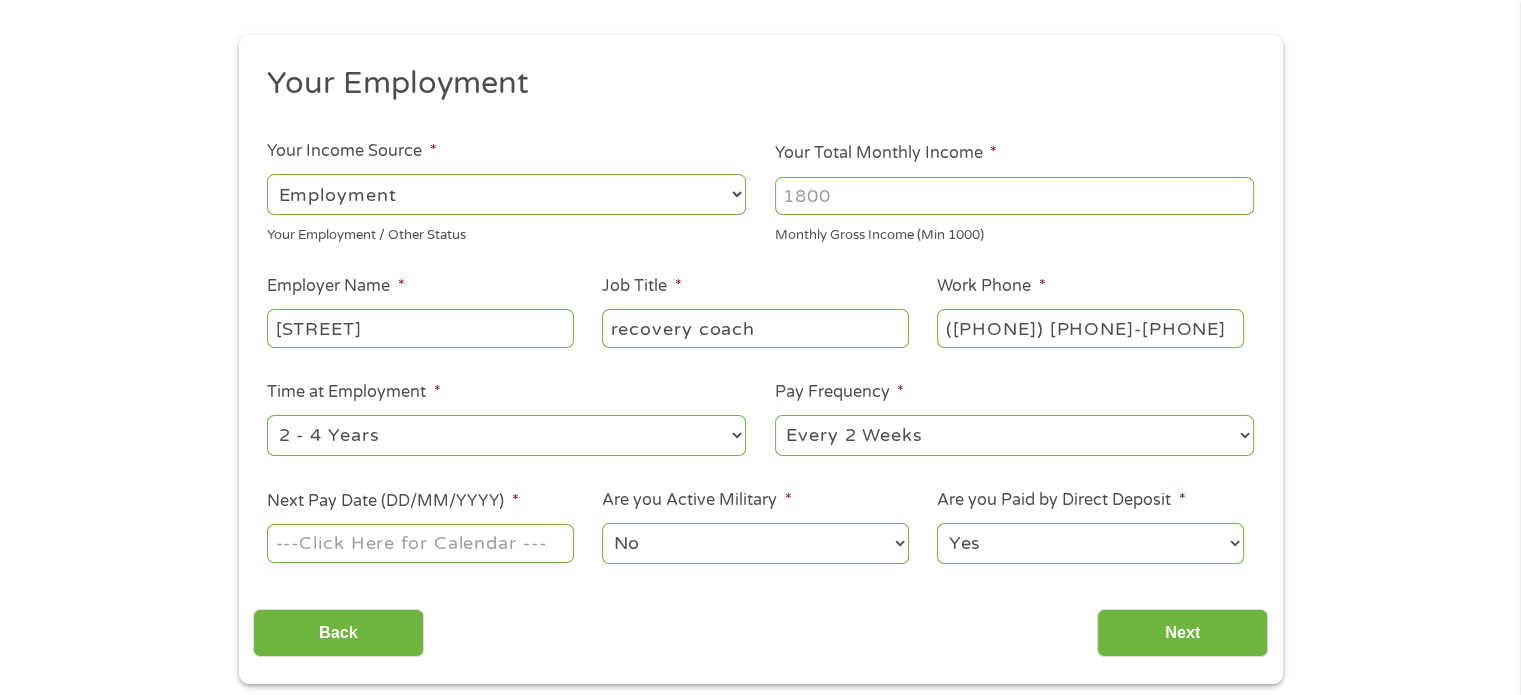 click on "--- Choose one --- 1 Year or less 1 - 2 Years 2 - 4 Years Over 4 Years" at bounding box center (506, 435) 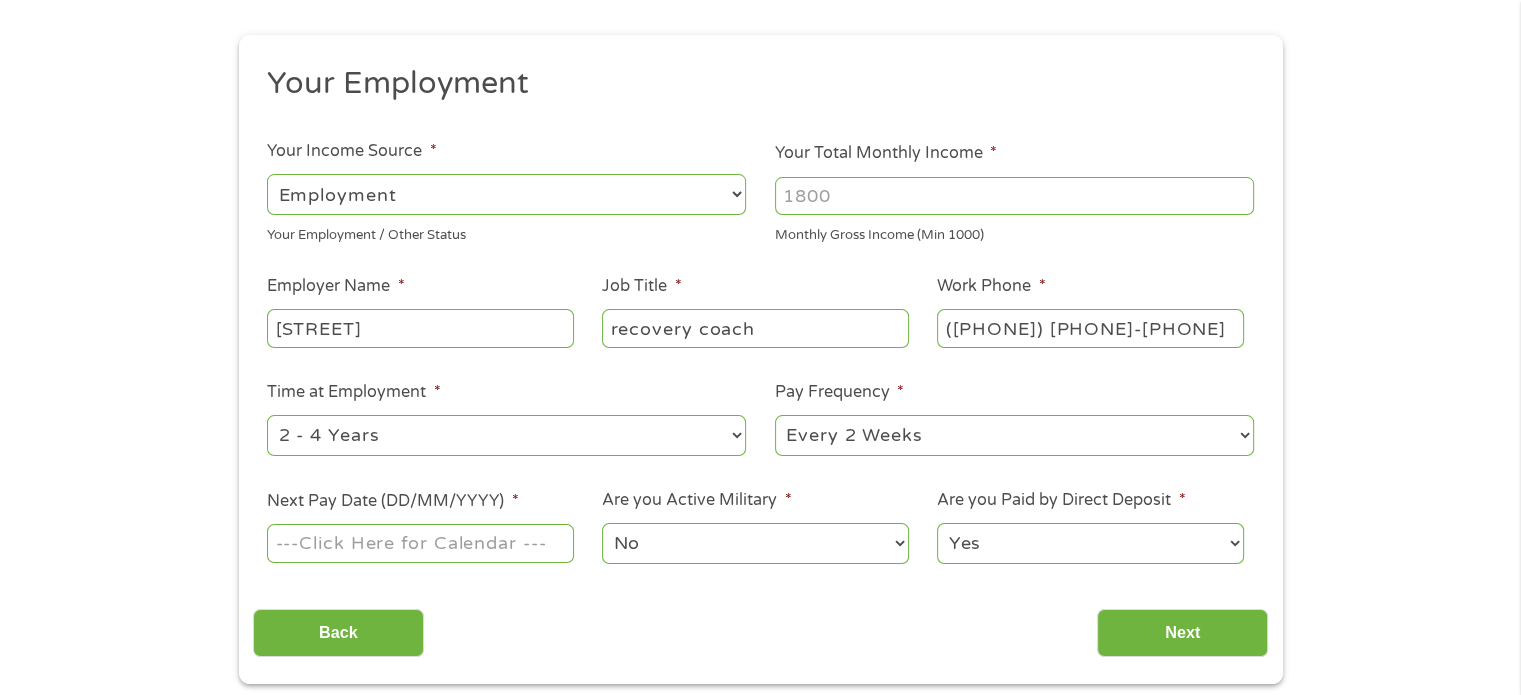select on "24months" 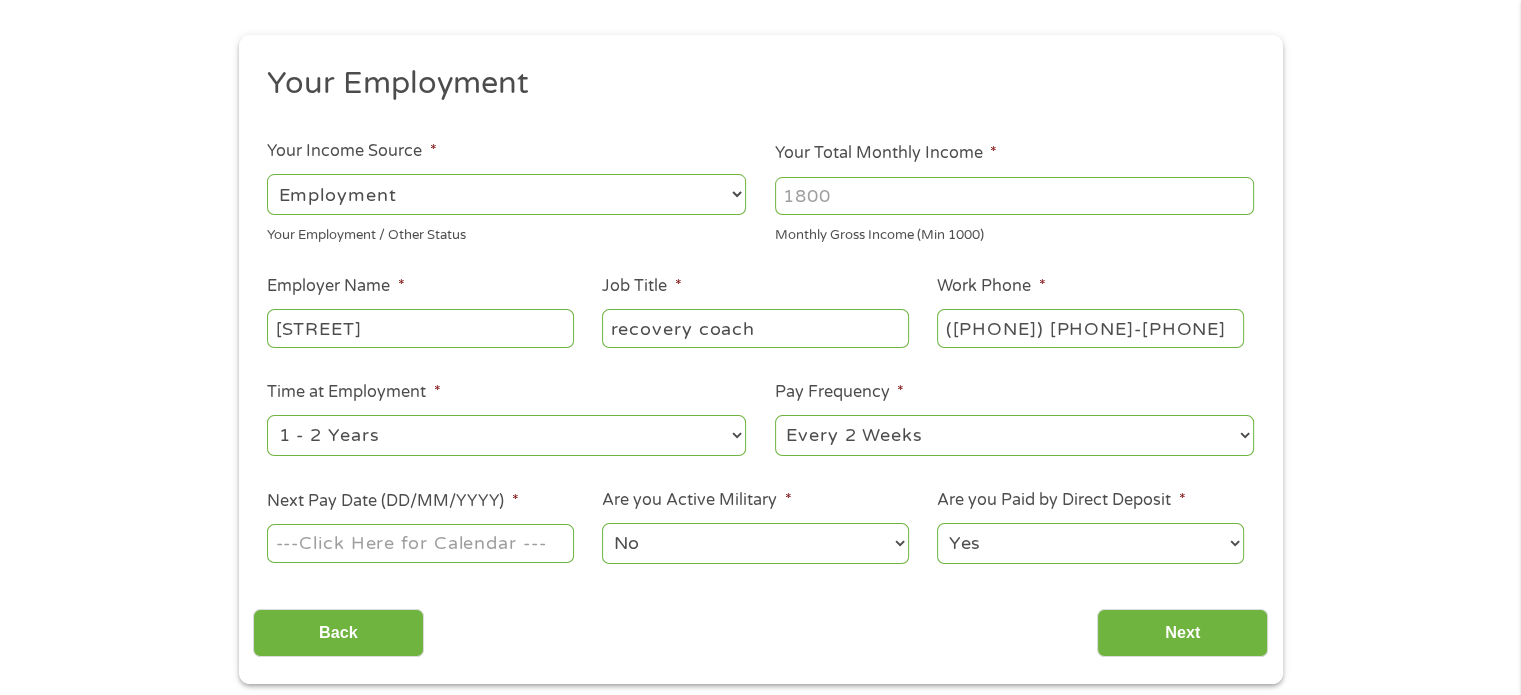 click on "--- Choose one --- 1 Year or less 1 - 2 Years 2 - 4 Years Over 4 Years" at bounding box center [506, 435] 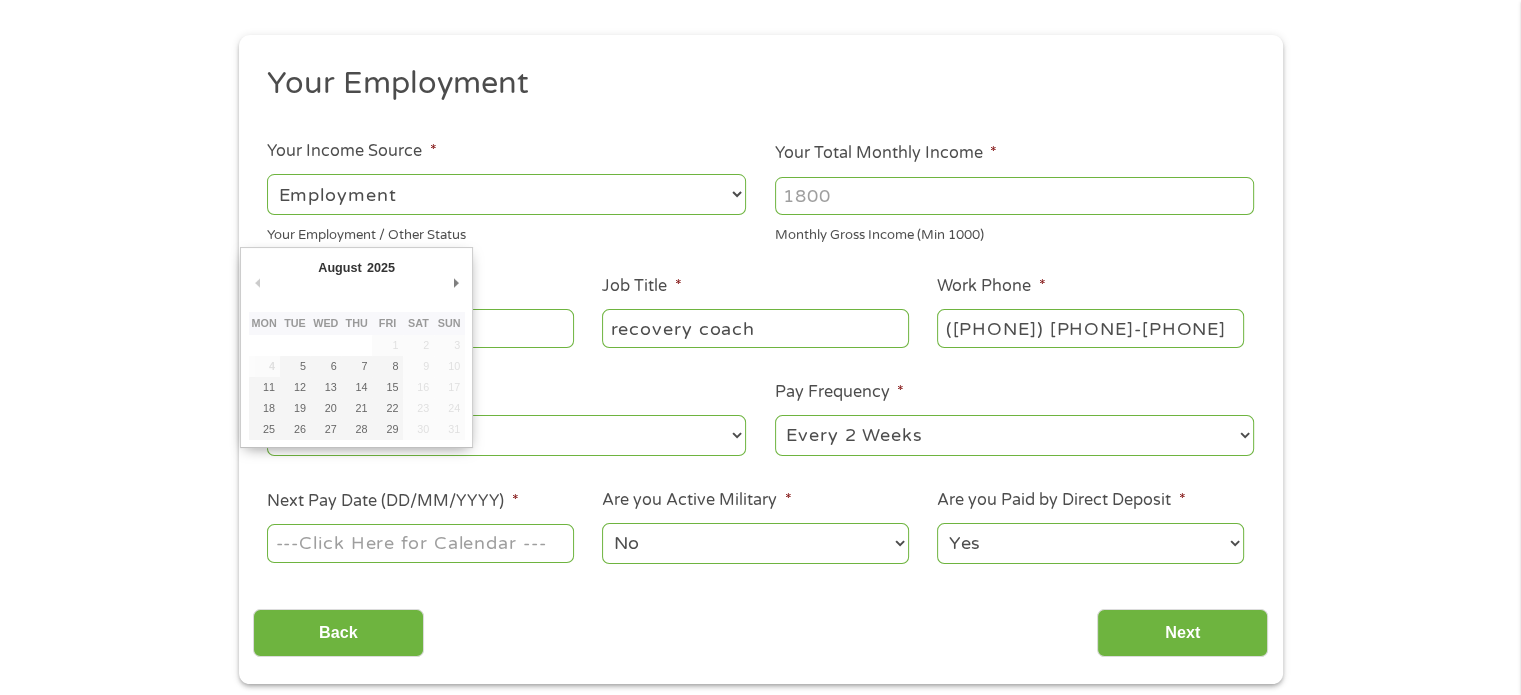 click on "Next Pay Date (DD/MM/YYYY) *" at bounding box center [420, 543] 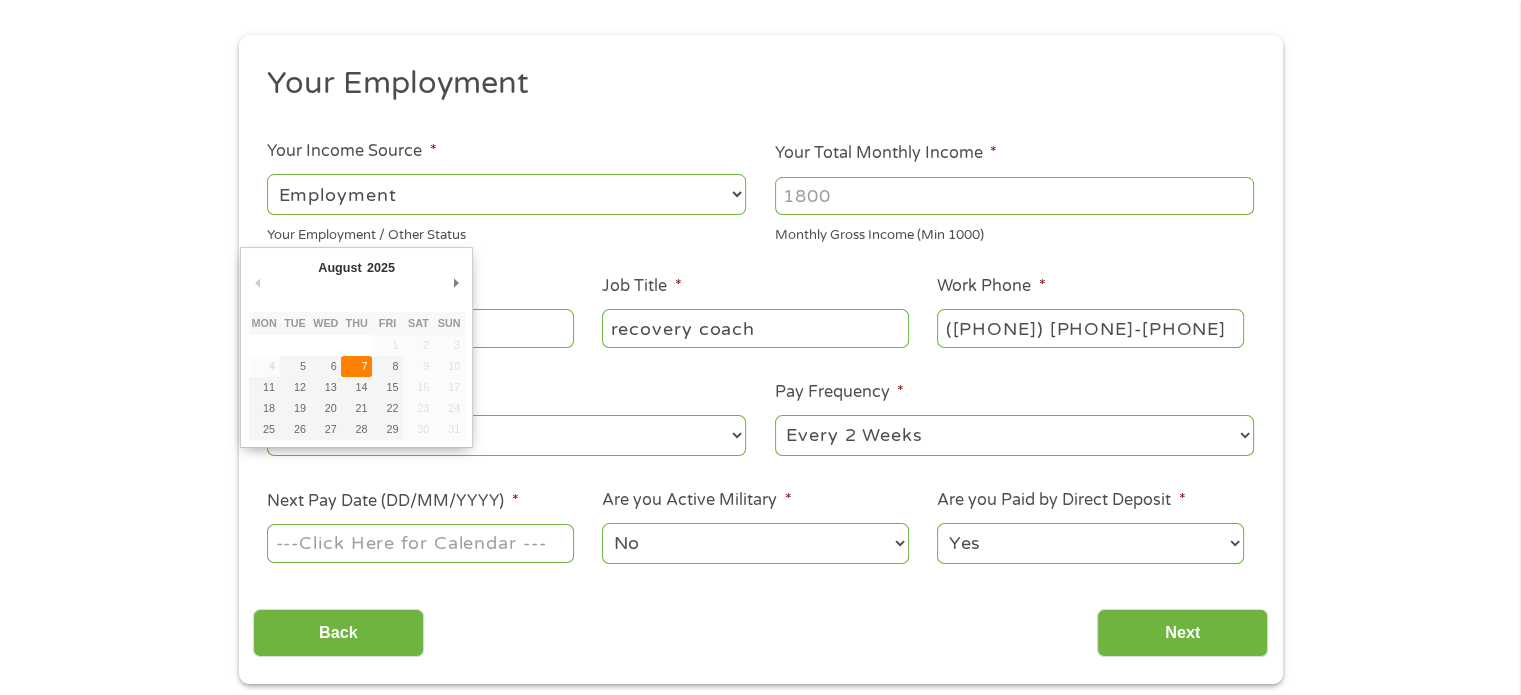 type on "[MM]/[DD]/[YYYY]" 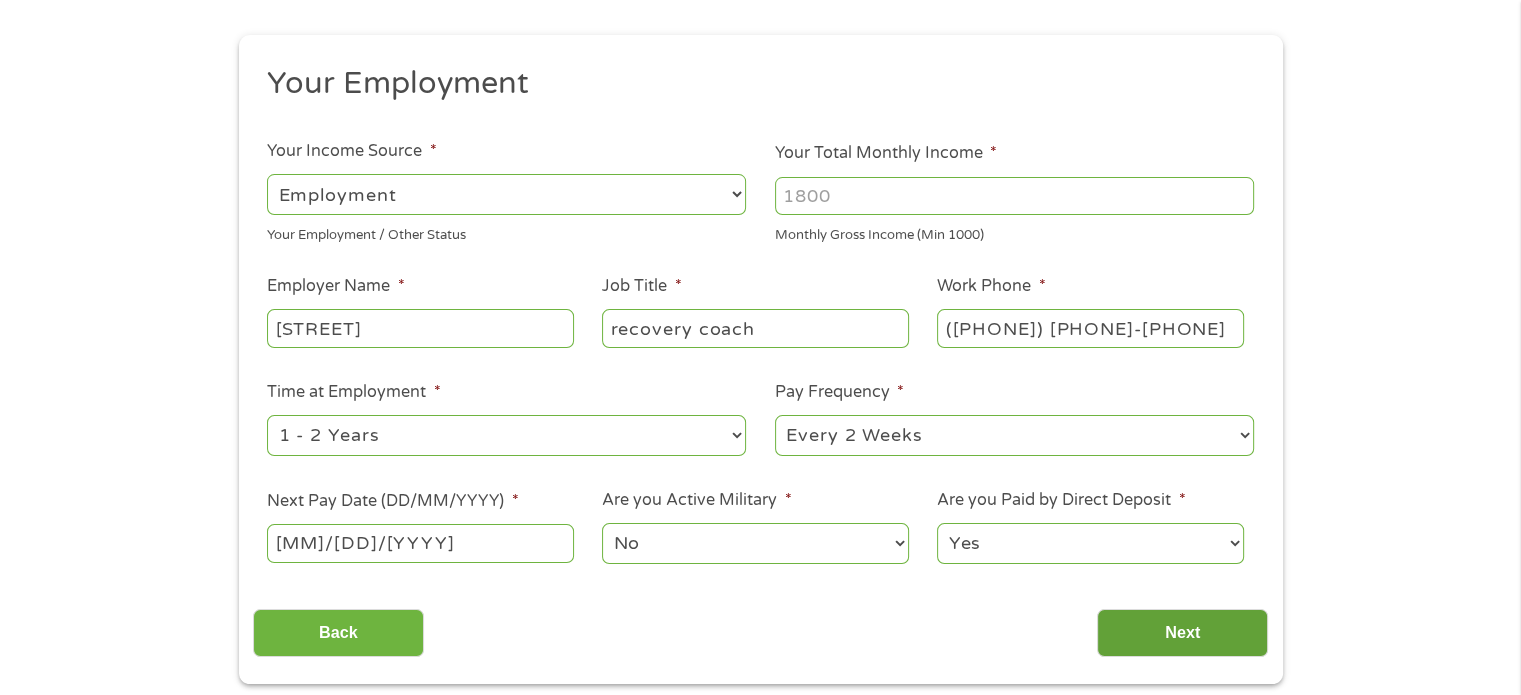 click on "Next" at bounding box center [1182, 633] 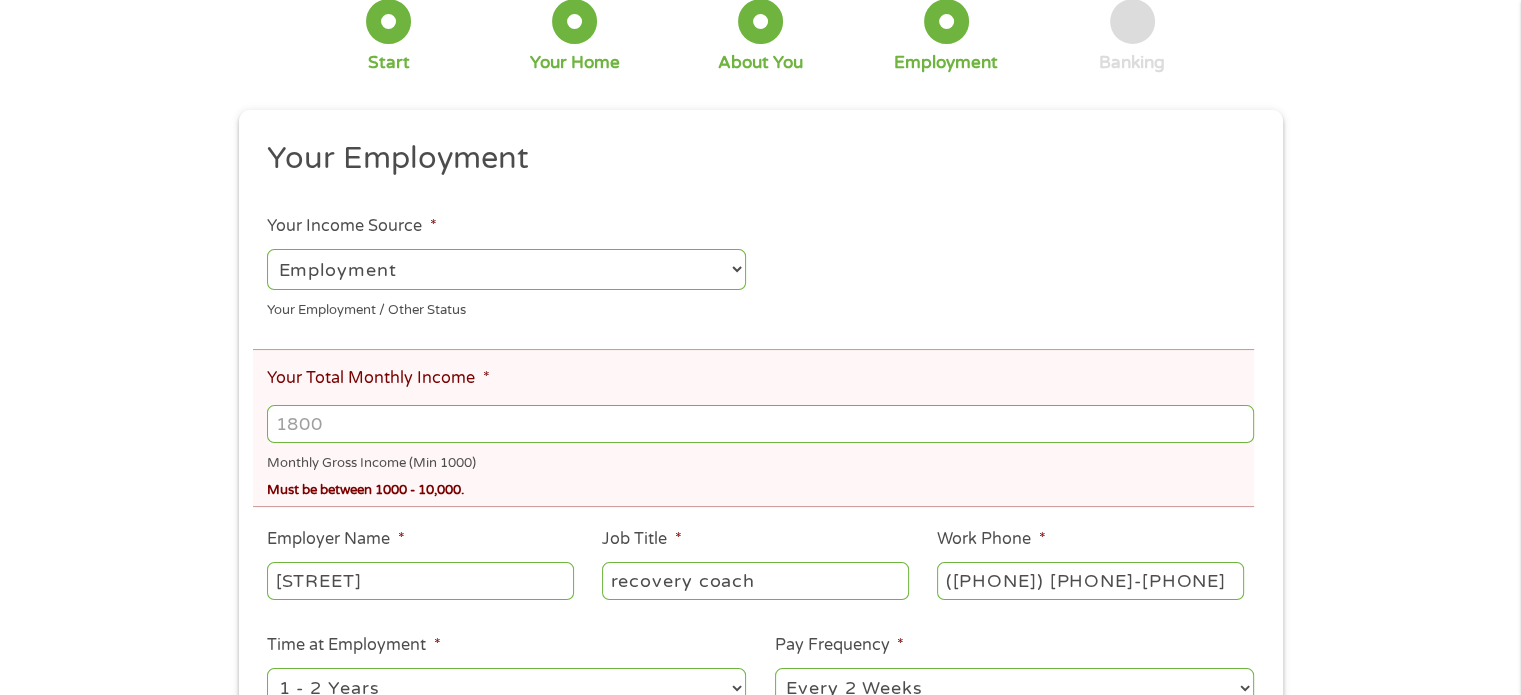 scroll, scrollTop: 8, scrollLeft: 8, axis: both 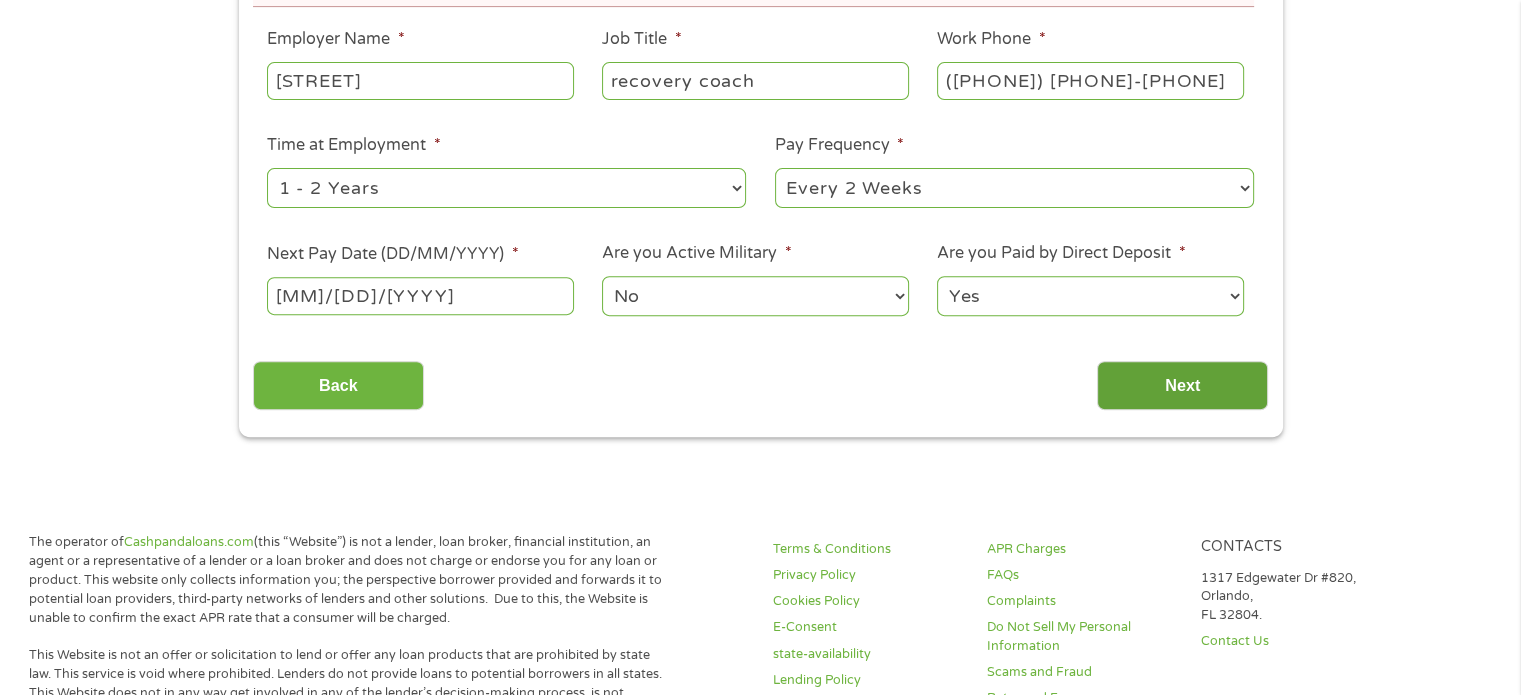 type on "2400" 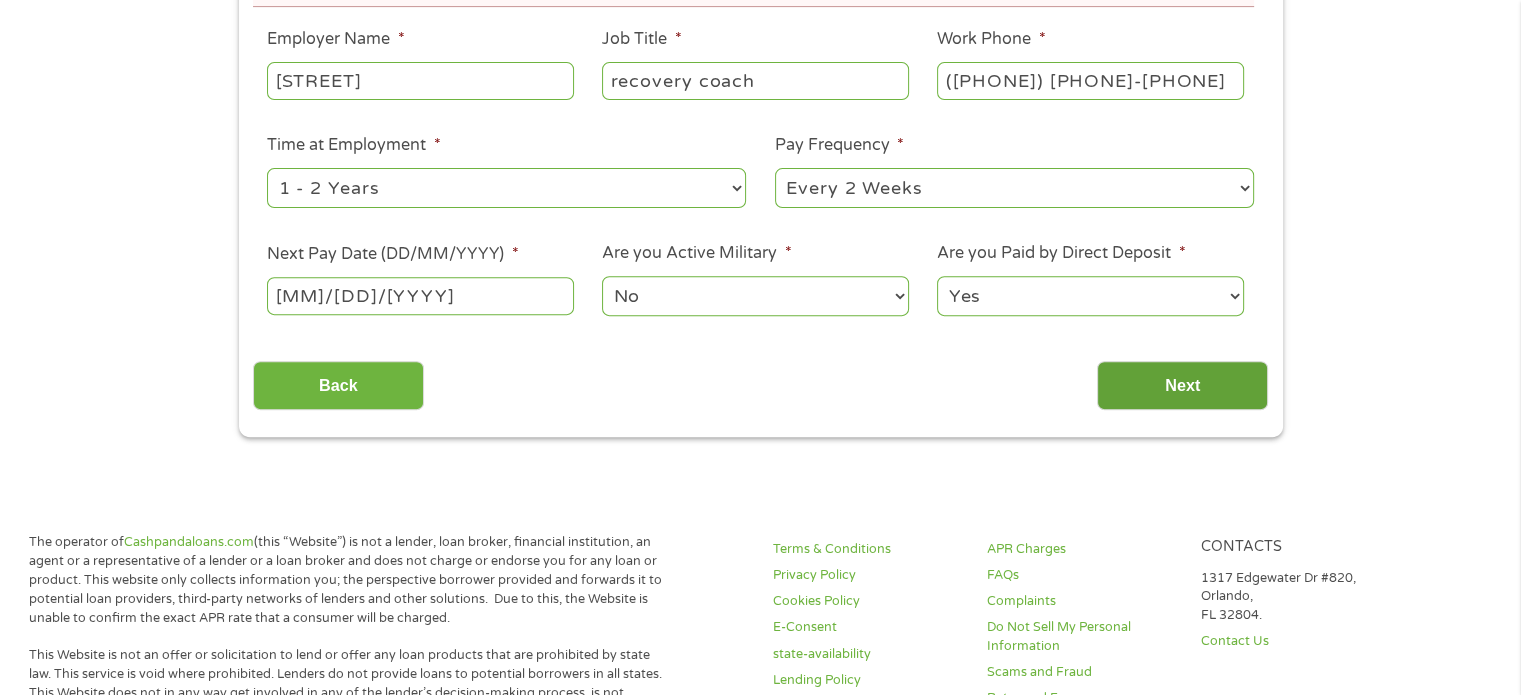 click on "Next" at bounding box center [1182, 385] 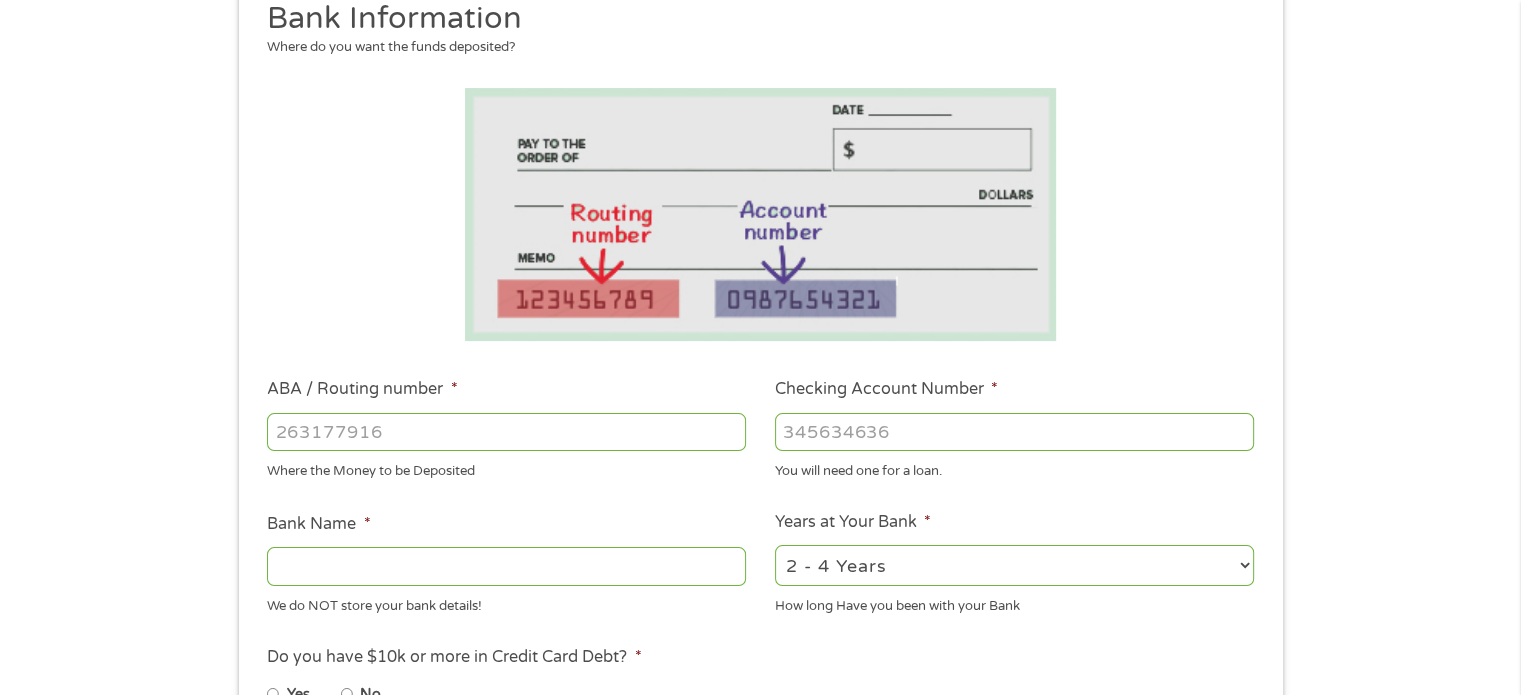 scroll, scrollTop: 300, scrollLeft: 0, axis: vertical 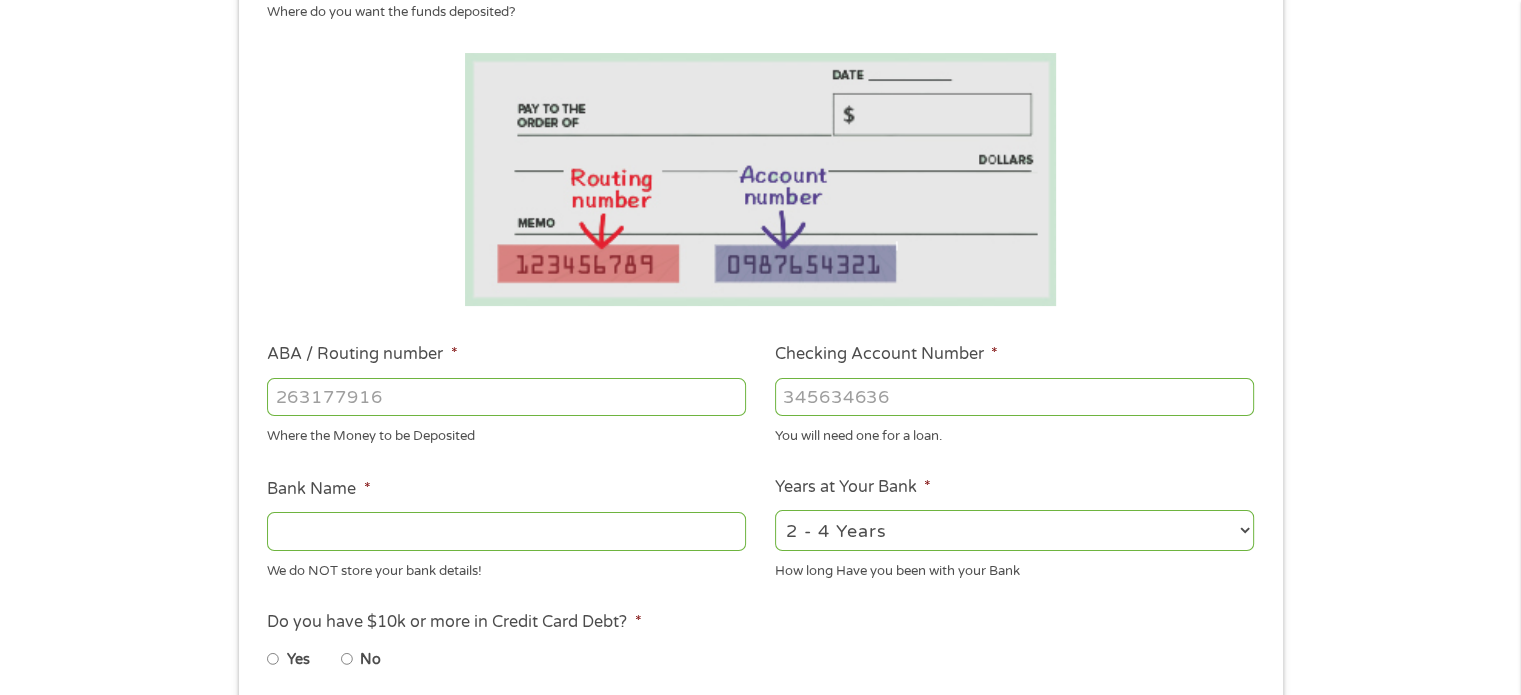 click on "ABA / Routing number *" at bounding box center (506, 397) 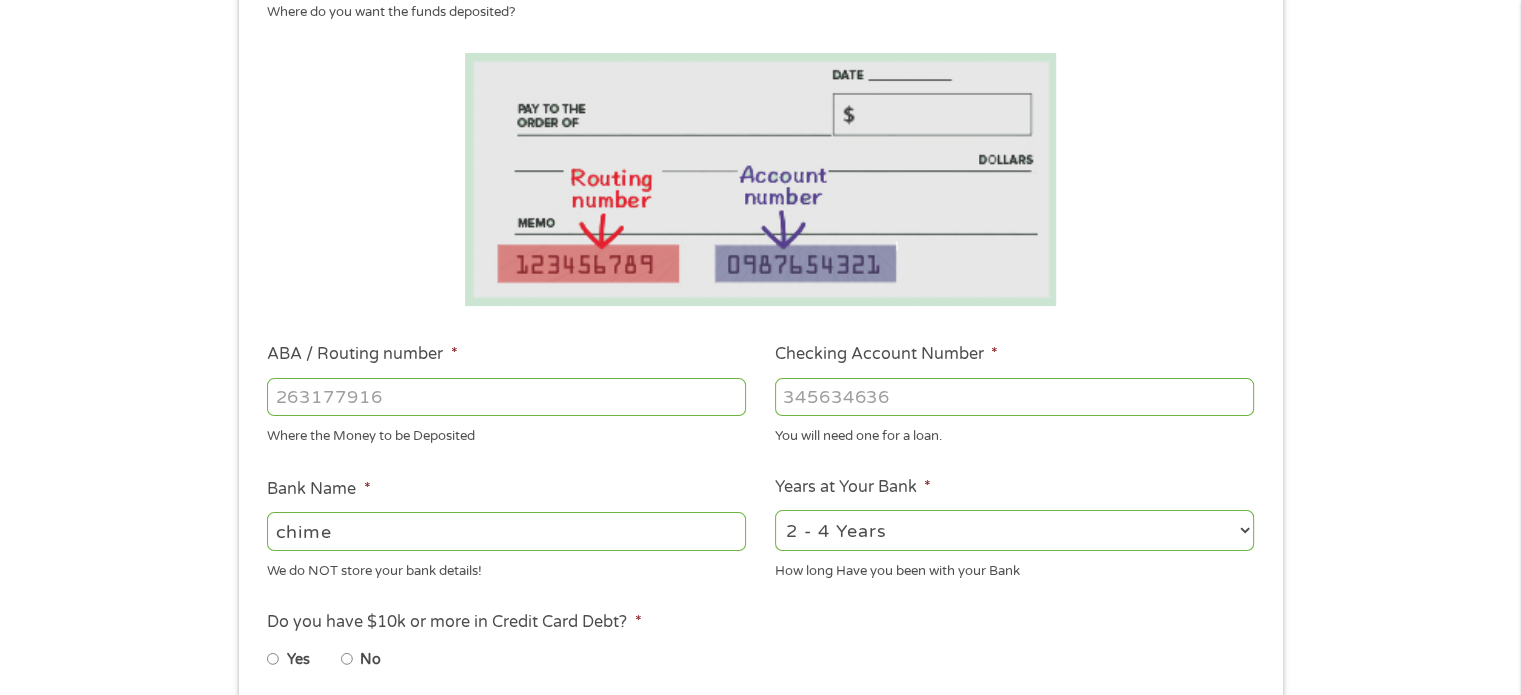 scroll, scrollTop: 400, scrollLeft: 0, axis: vertical 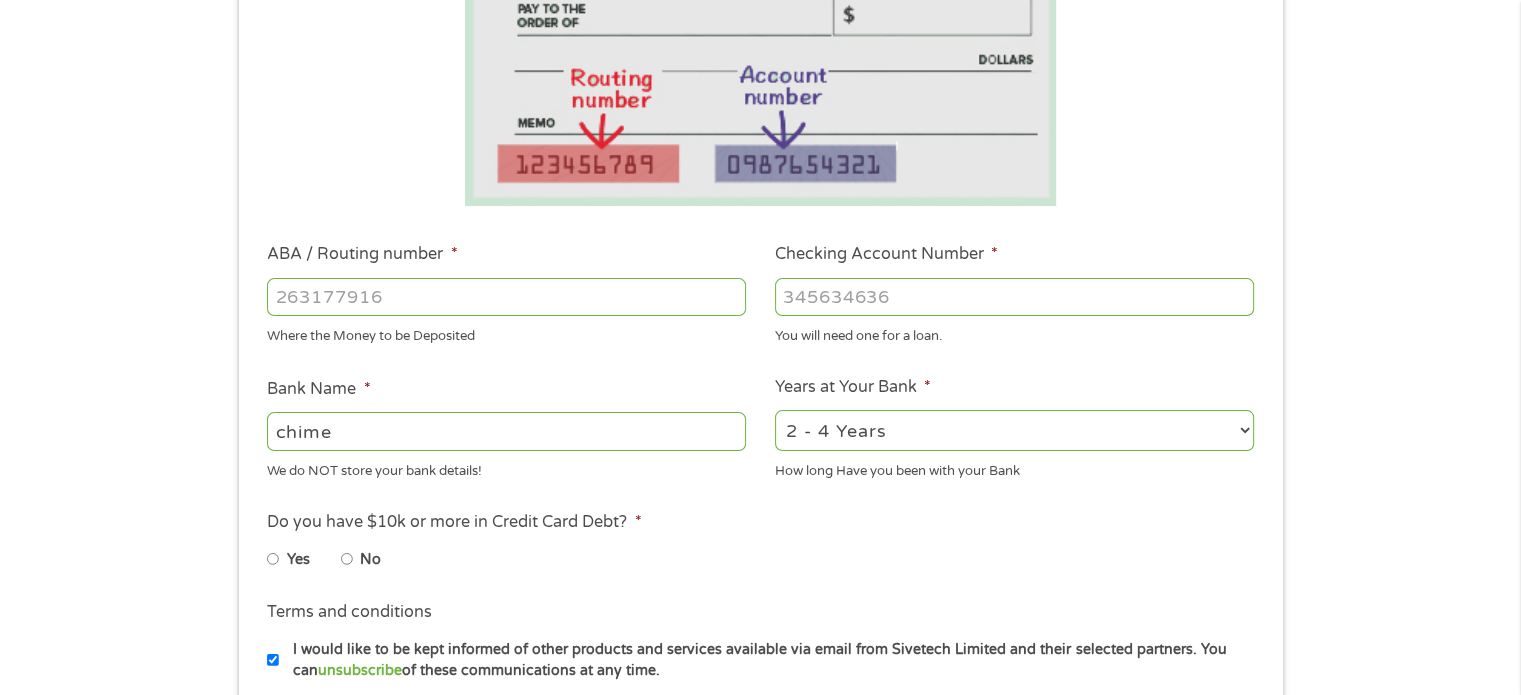 type on "chime" 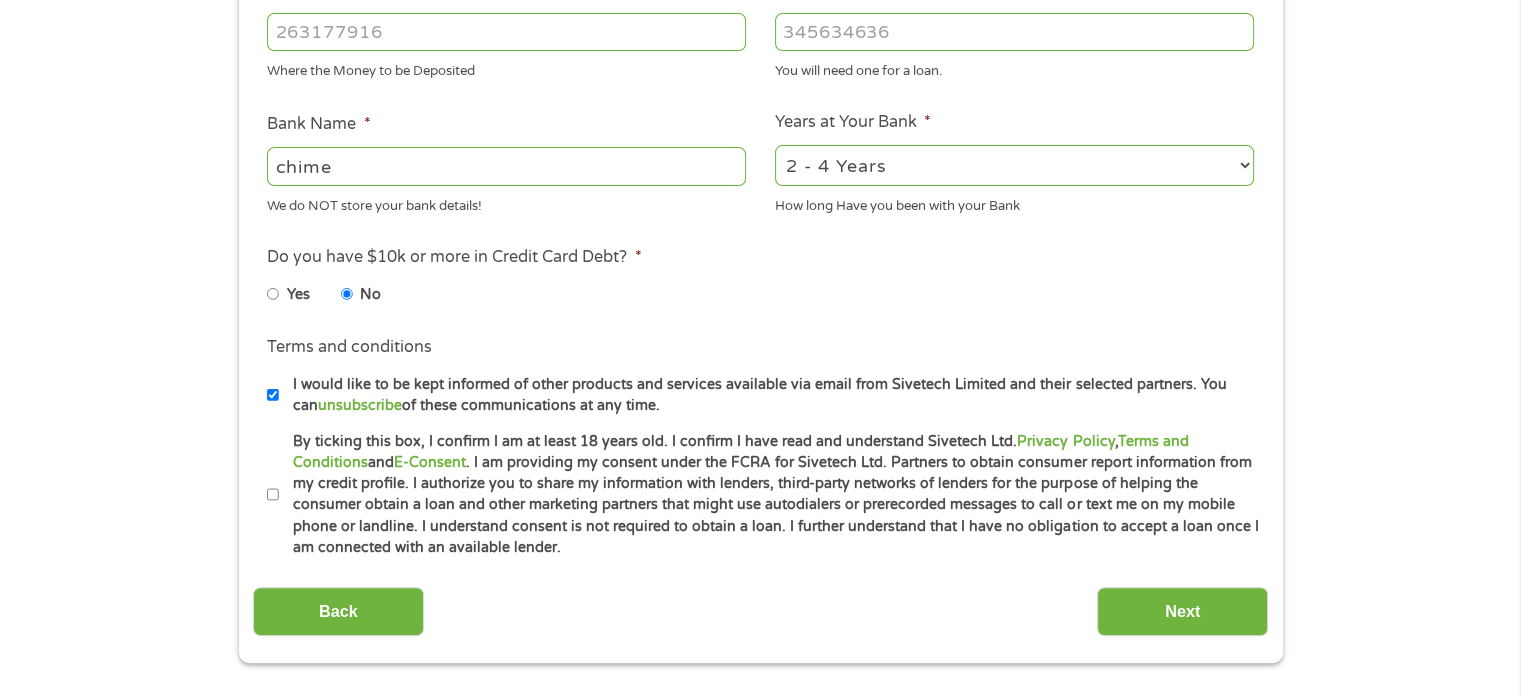 scroll, scrollTop: 700, scrollLeft: 0, axis: vertical 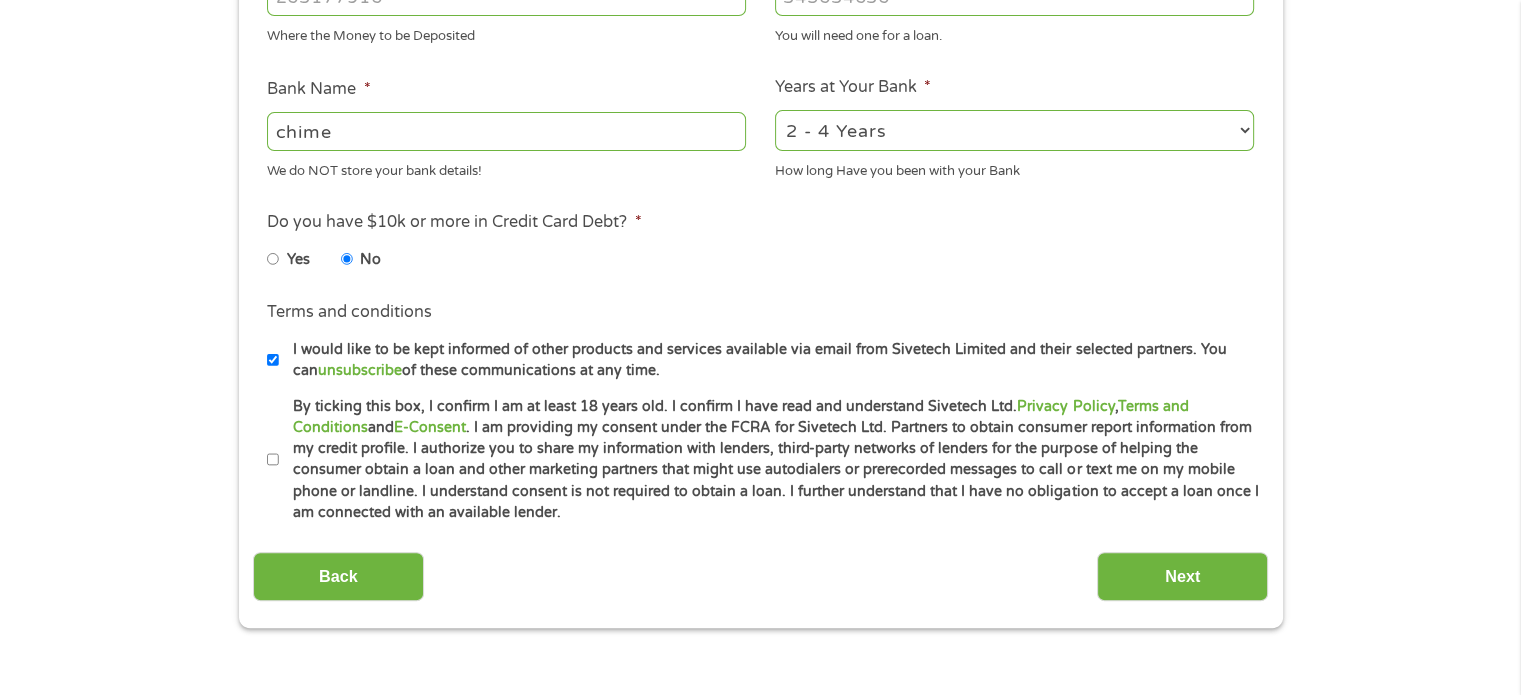 click on "By ticking this box, I confirm I am at least 18 years old. I confirm I have read and understand Sivetech Ltd.  Privacy Policy ,  Terms and Conditions  and  E-Consent . I am providing my consent under the FCRA for Sivetech Ltd. Partners to obtain consumer report information from my credit profile. I authorize you to share my information with lenders, third-party networks of lenders for the purpose of helping the consumer obtain a loan and other marketing partners that might use autodialers or prerecorded messages to call or text me on my mobile phone or landline. I understand consent is not required to obtain a loan. I further understand that I have no obligation to accept a loan once I am connected with an available lender." at bounding box center (273, 460) 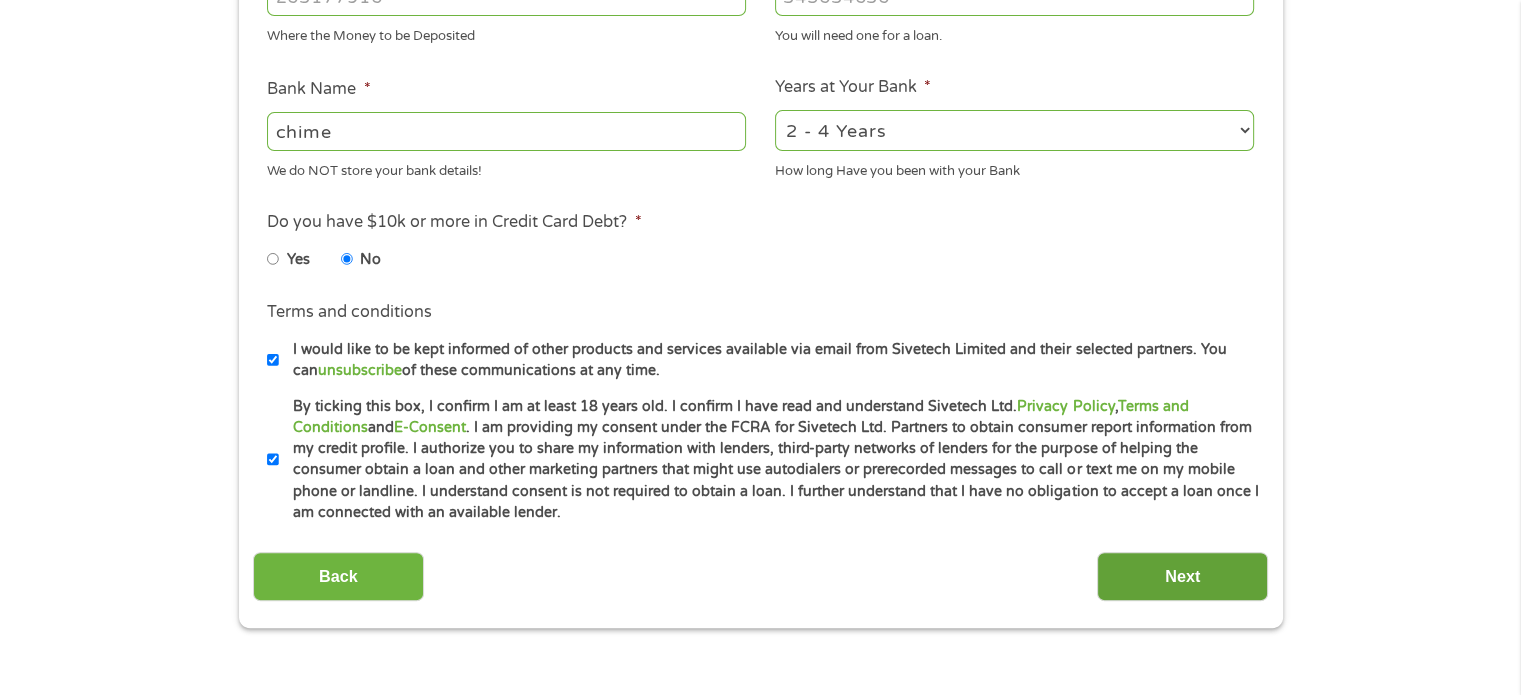 click on "Next" at bounding box center [1182, 576] 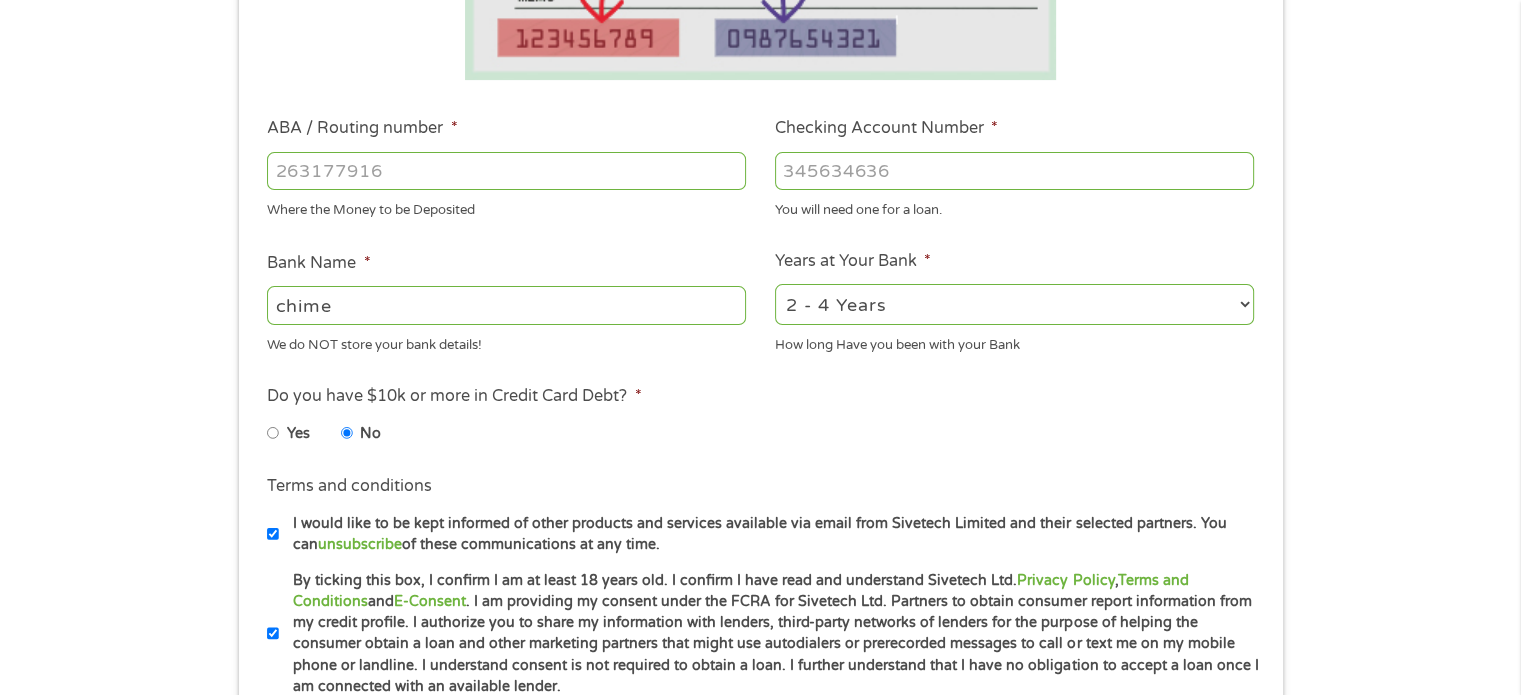 scroll, scrollTop: 700, scrollLeft: 0, axis: vertical 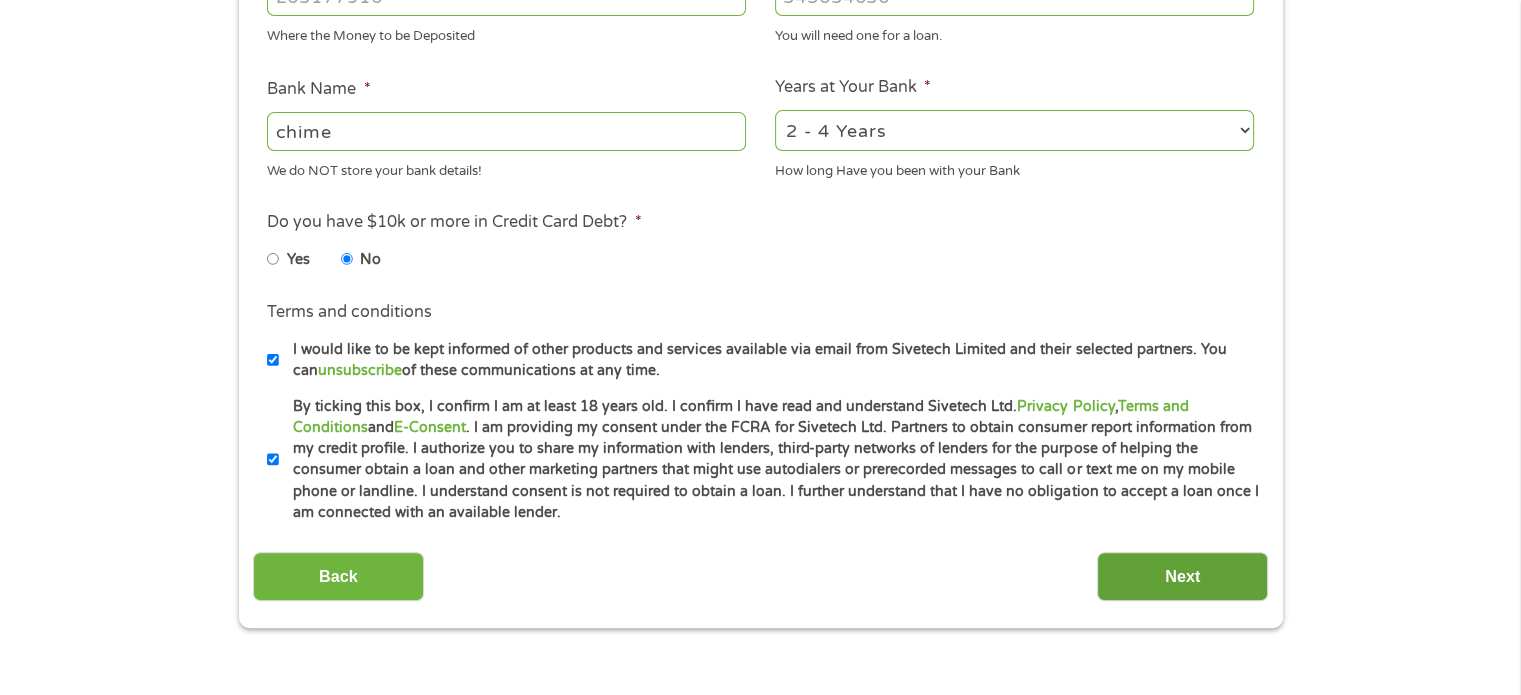 click on "Next" at bounding box center (1182, 576) 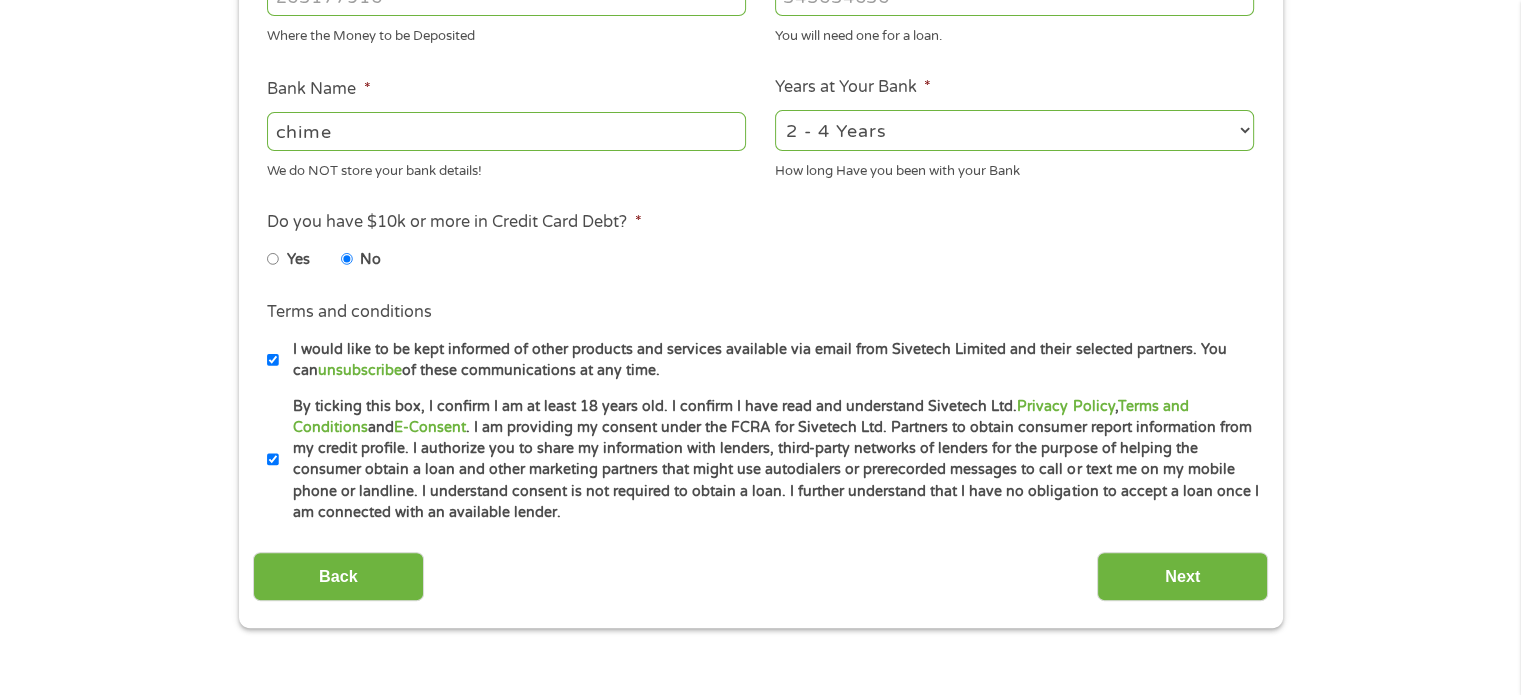 scroll, scrollTop: 894, scrollLeft: 0, axis: vertical 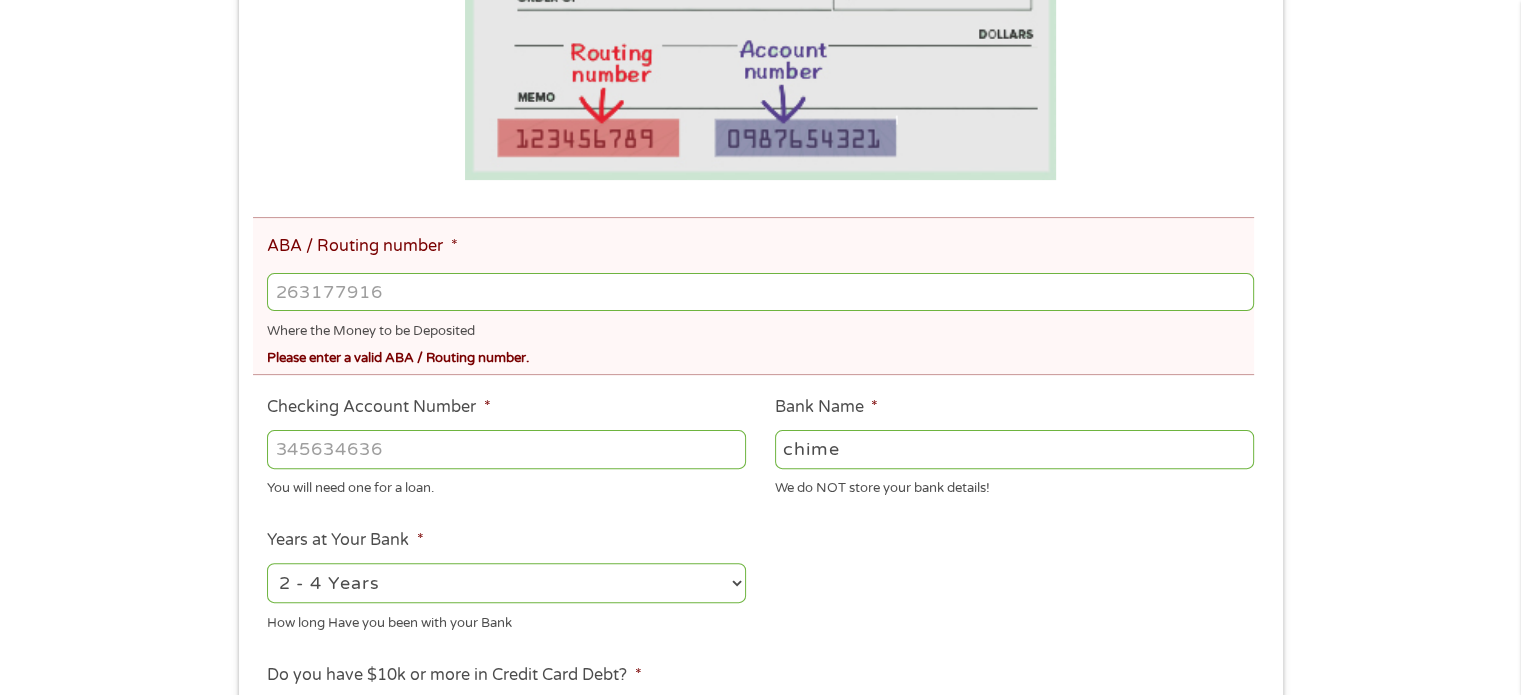 click on "[PHONE]" at bounding box center [760, 292] 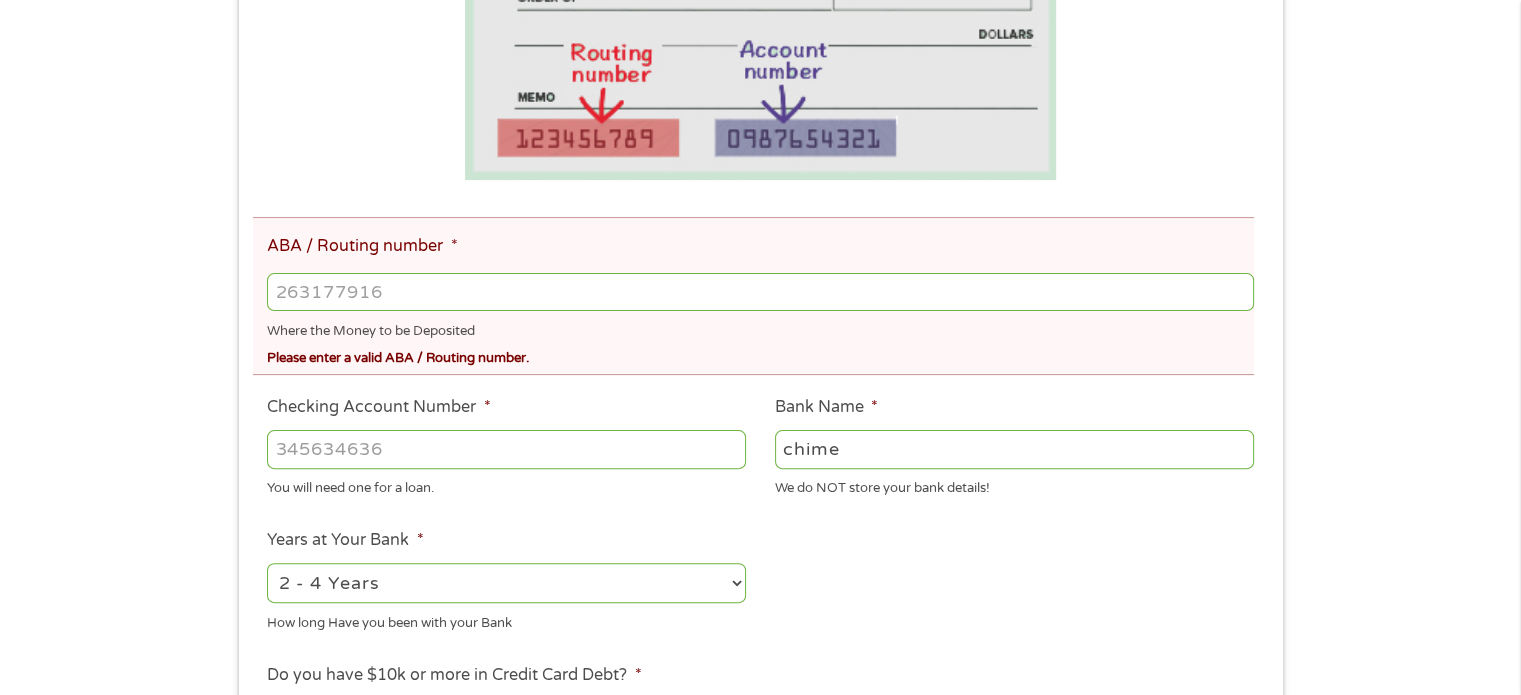 click on "[PHONE]" at bounding box center [760, 292] 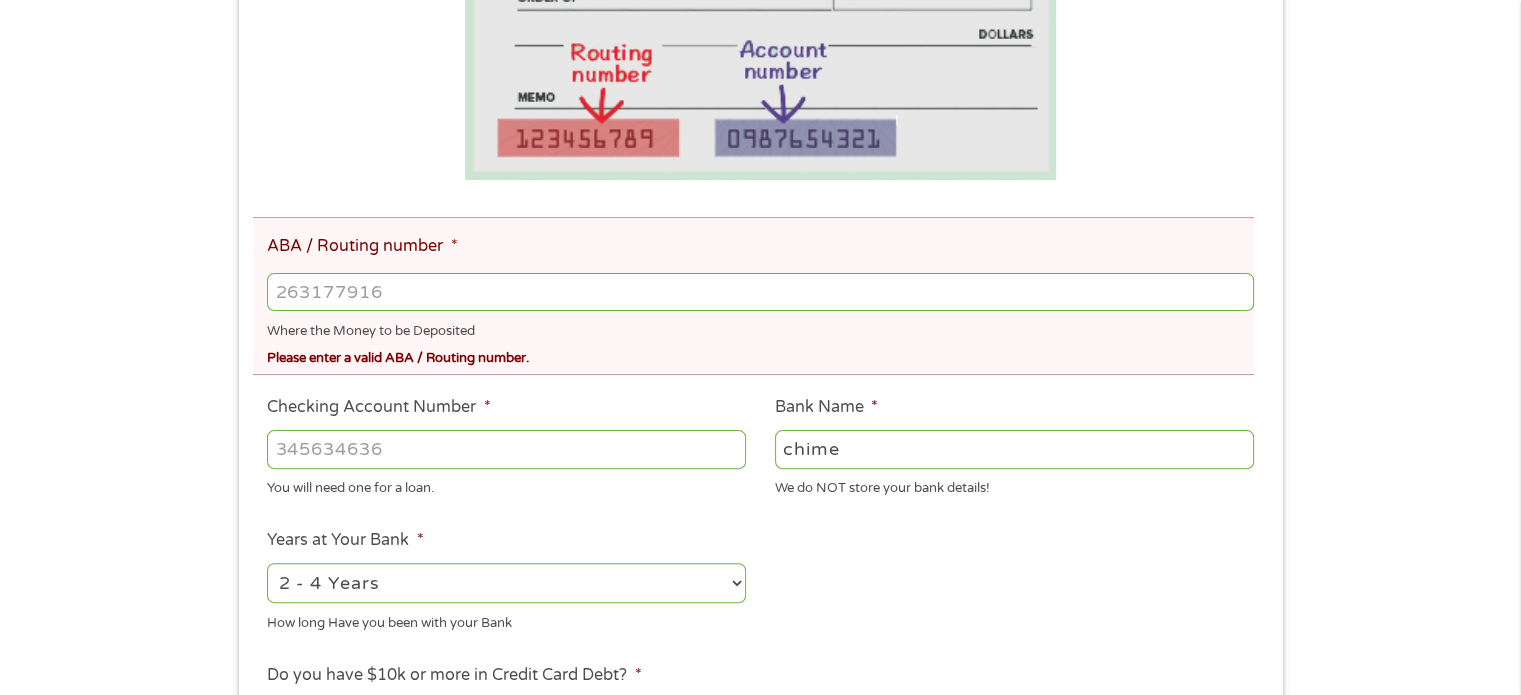 click on "[PHONE]" at bounding box center [760, 292] 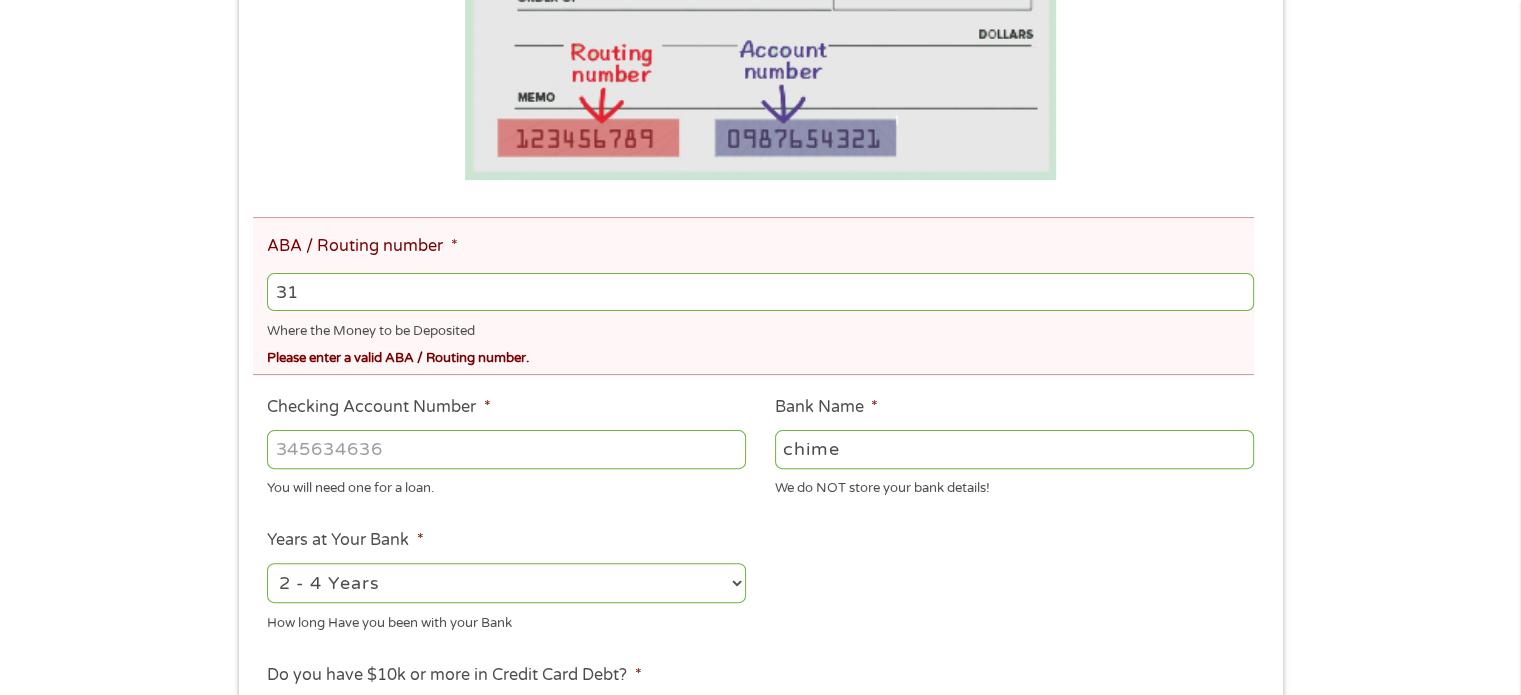 type on "3" 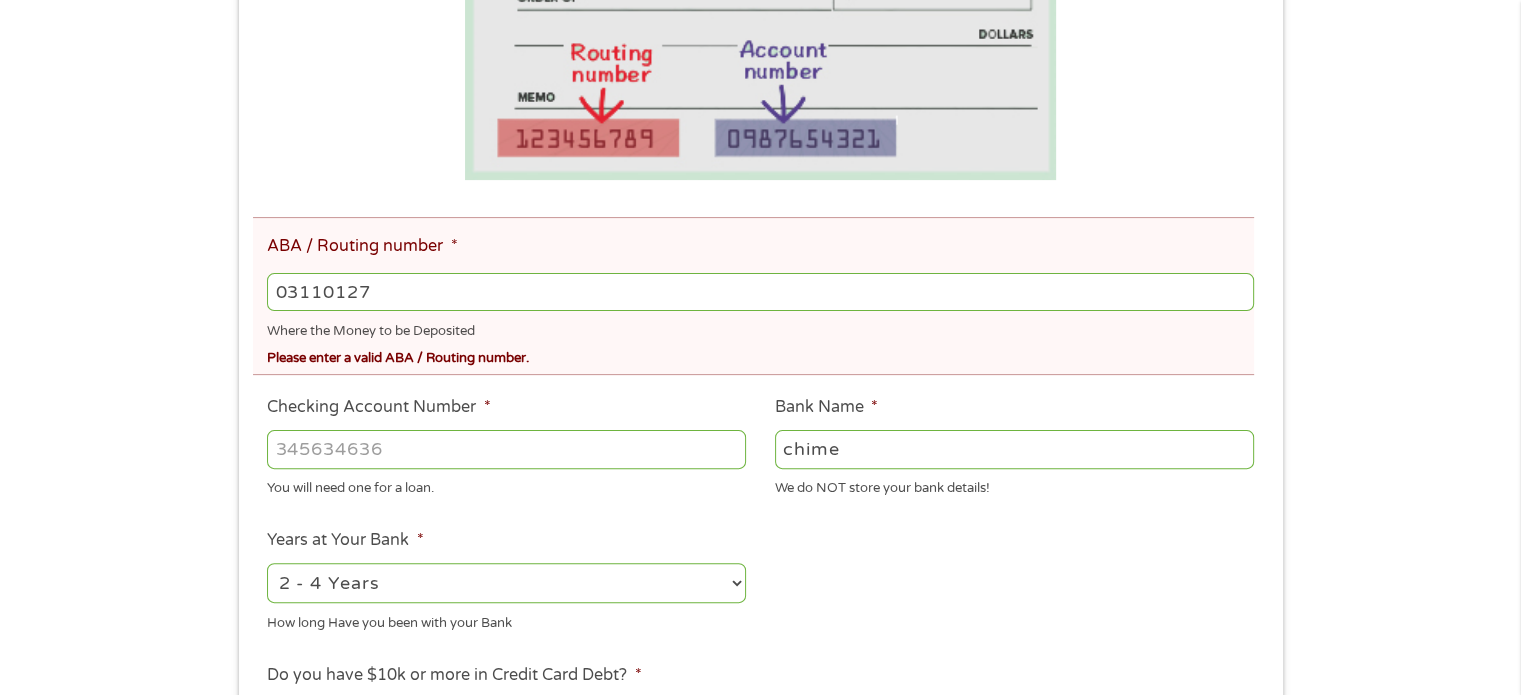 type on "031101279" 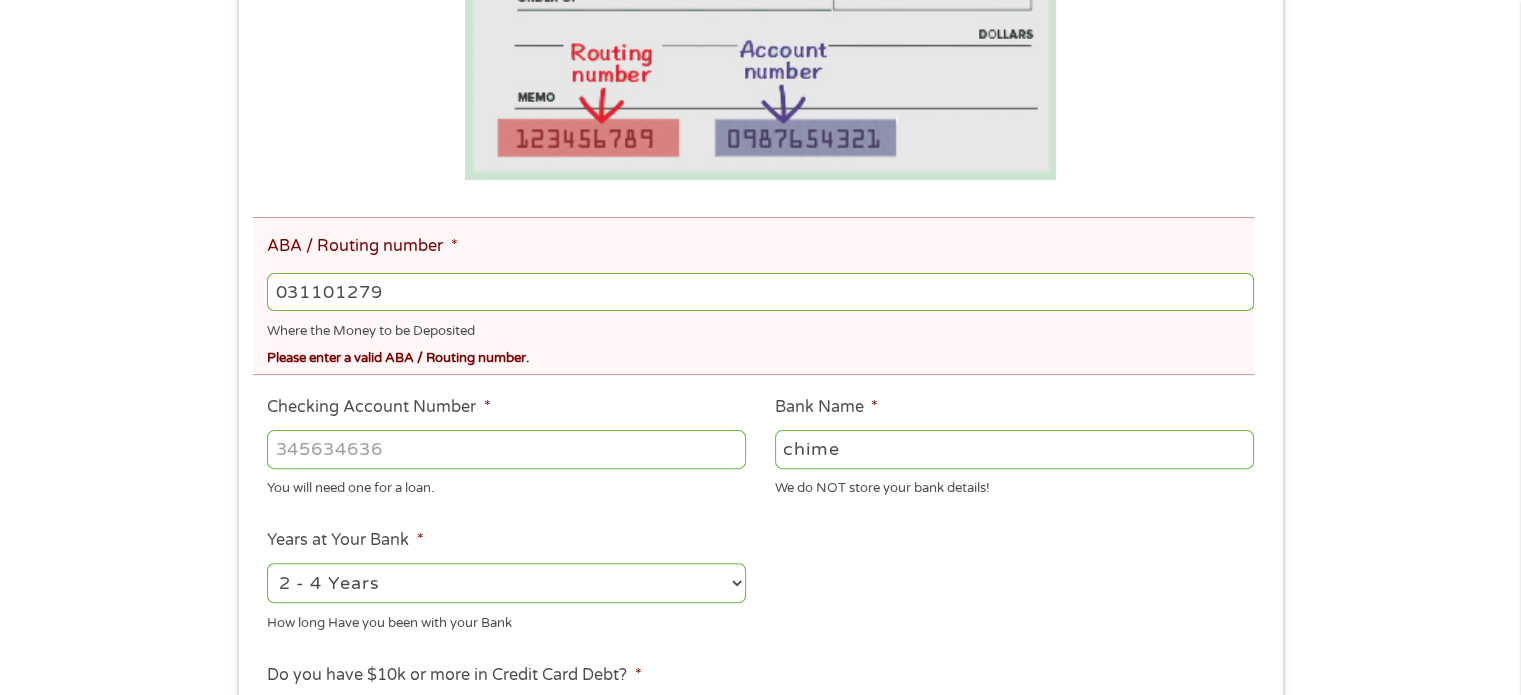 type on "THE BANCORP BANK" 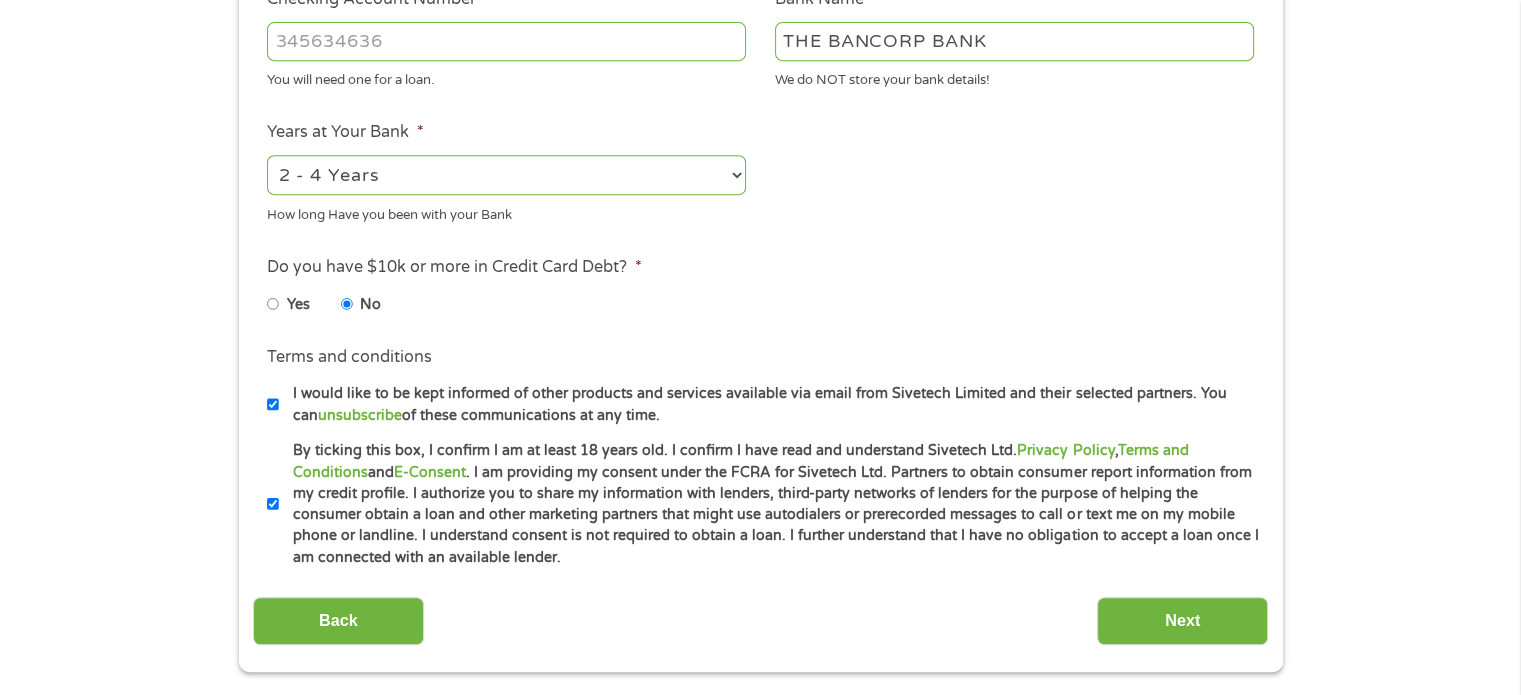 scroll, scrollTop: 1000, scrollLeft: 0, axis: vertical 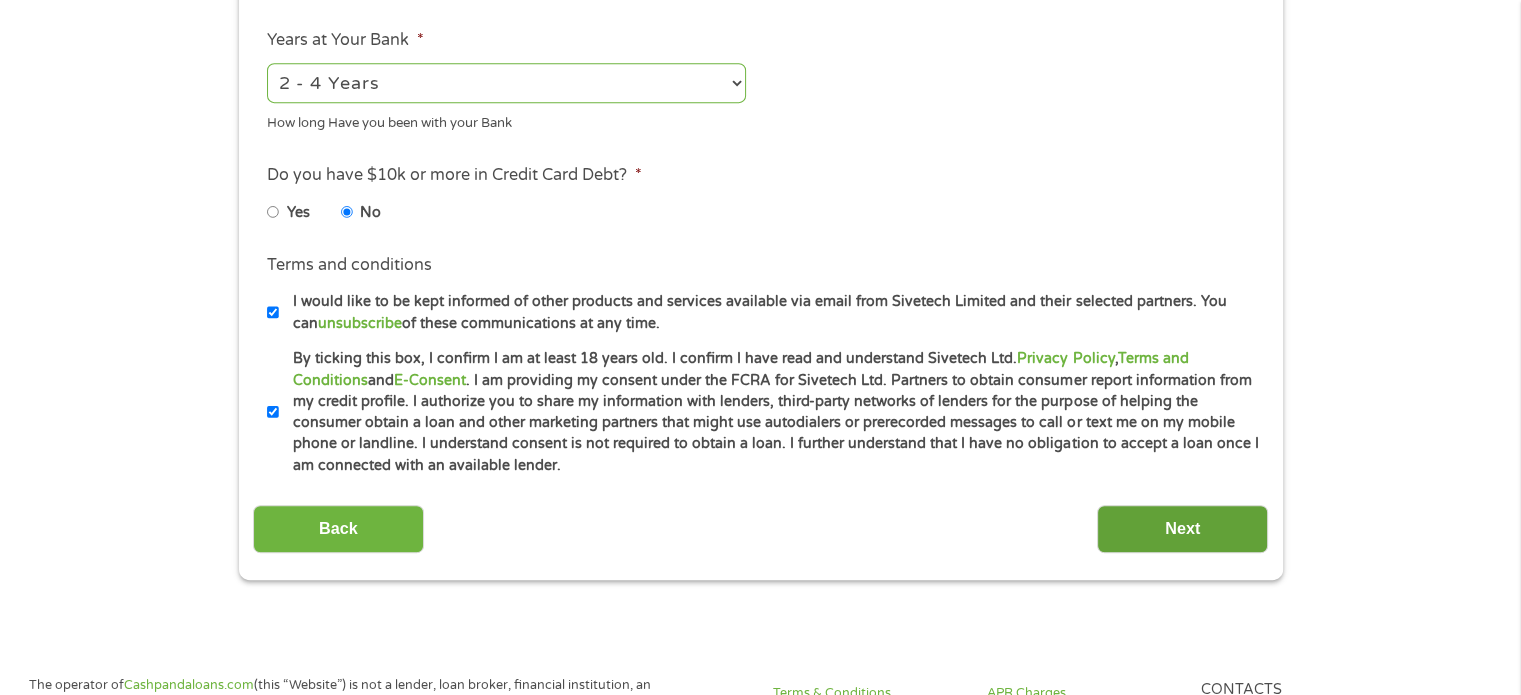type on "031101279" 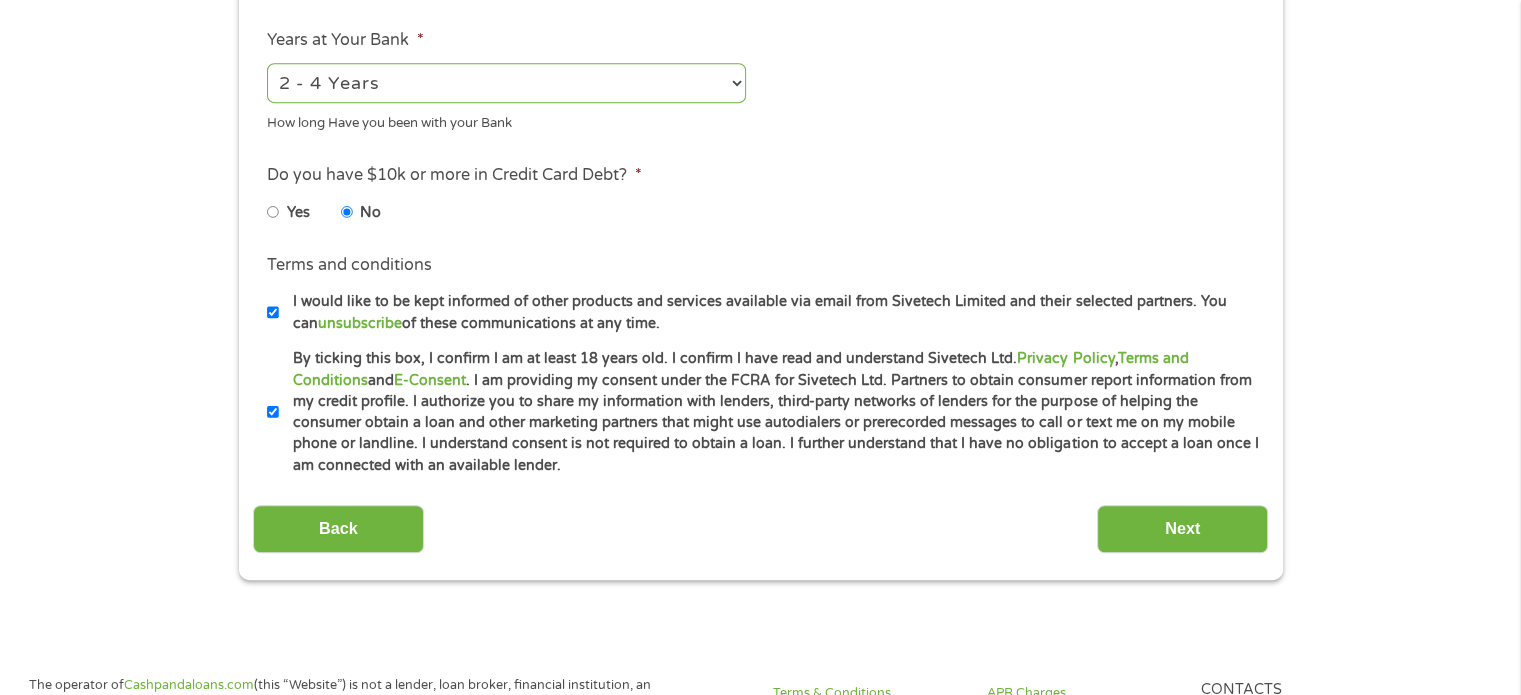 scroll, scrollTop: 8, scrollLeft: 8, axis: both 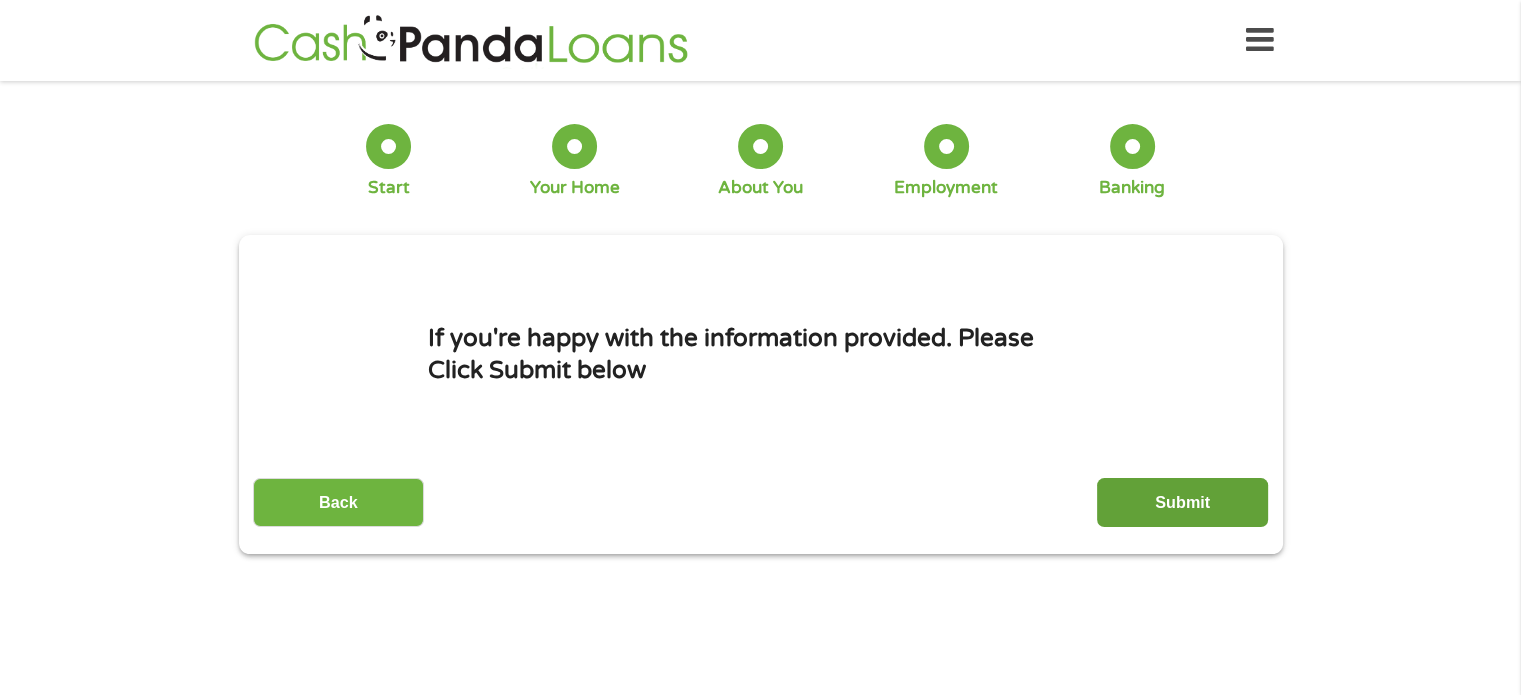 click on "Submit" at bounding box center (1182, 502) 